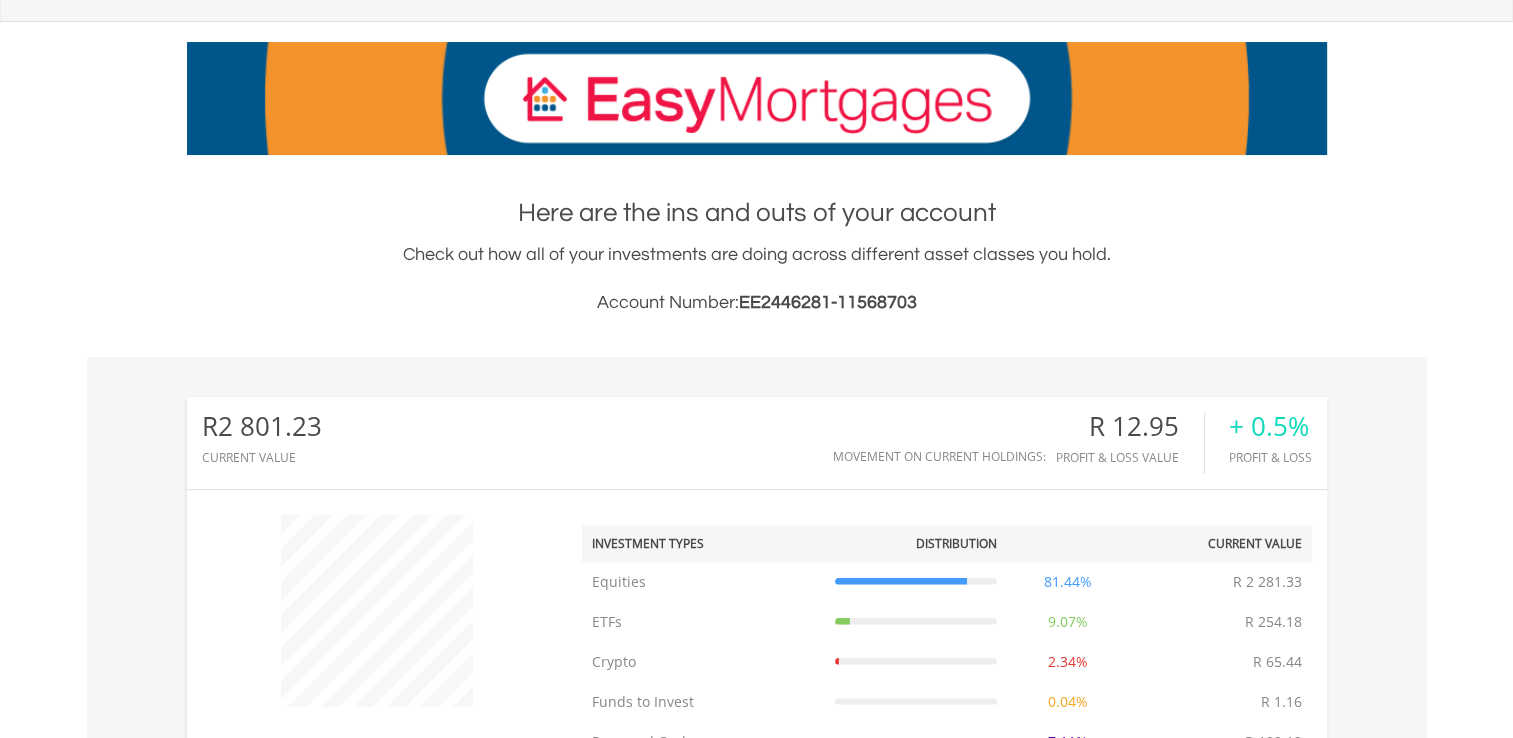 scroll, scrollTop: 443, scrollLeft: 0, axis: vertical 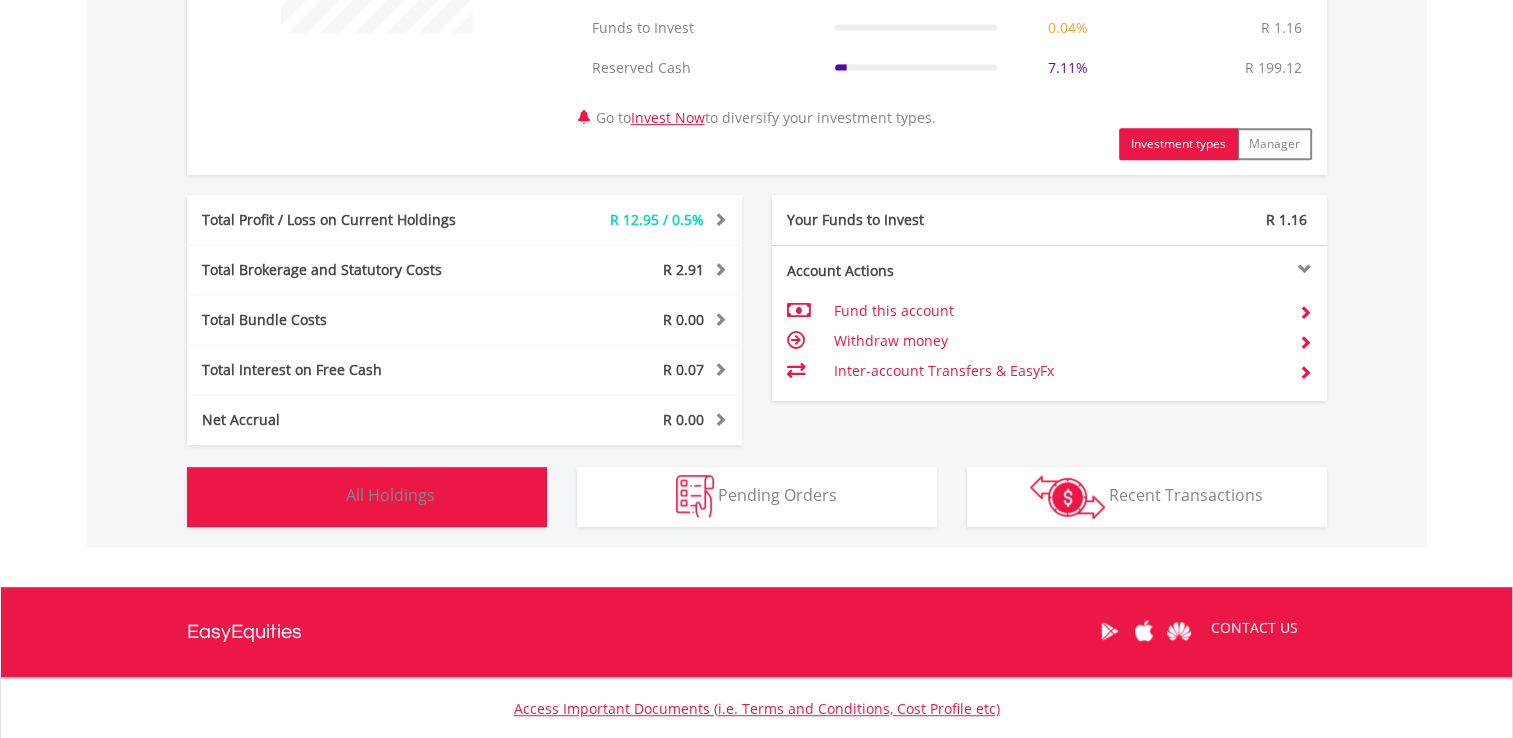 click on "Holdings
All Holdings" at bounding box center [367, 497] 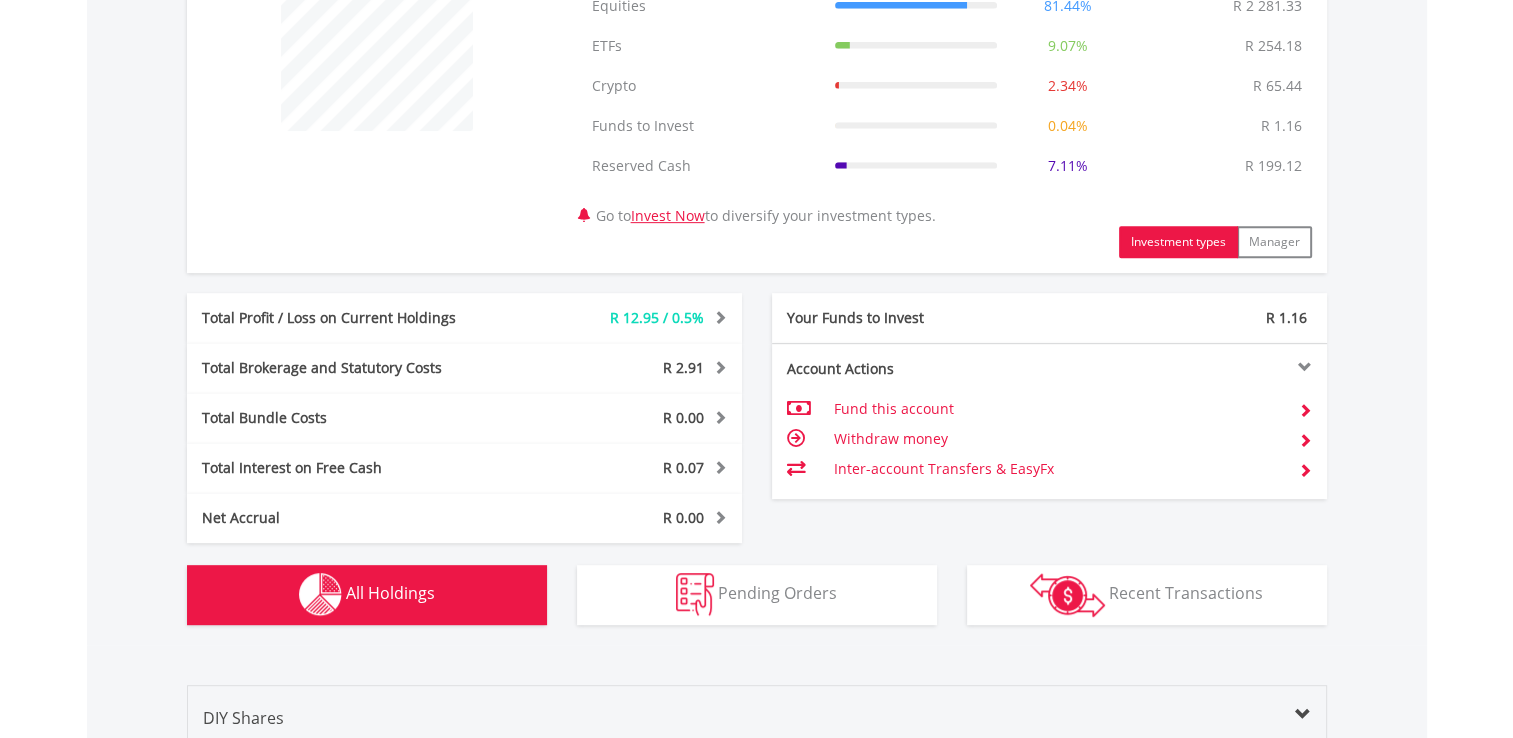scroll, scrollTop: 836, scrollLeft: 0, axis: vertical 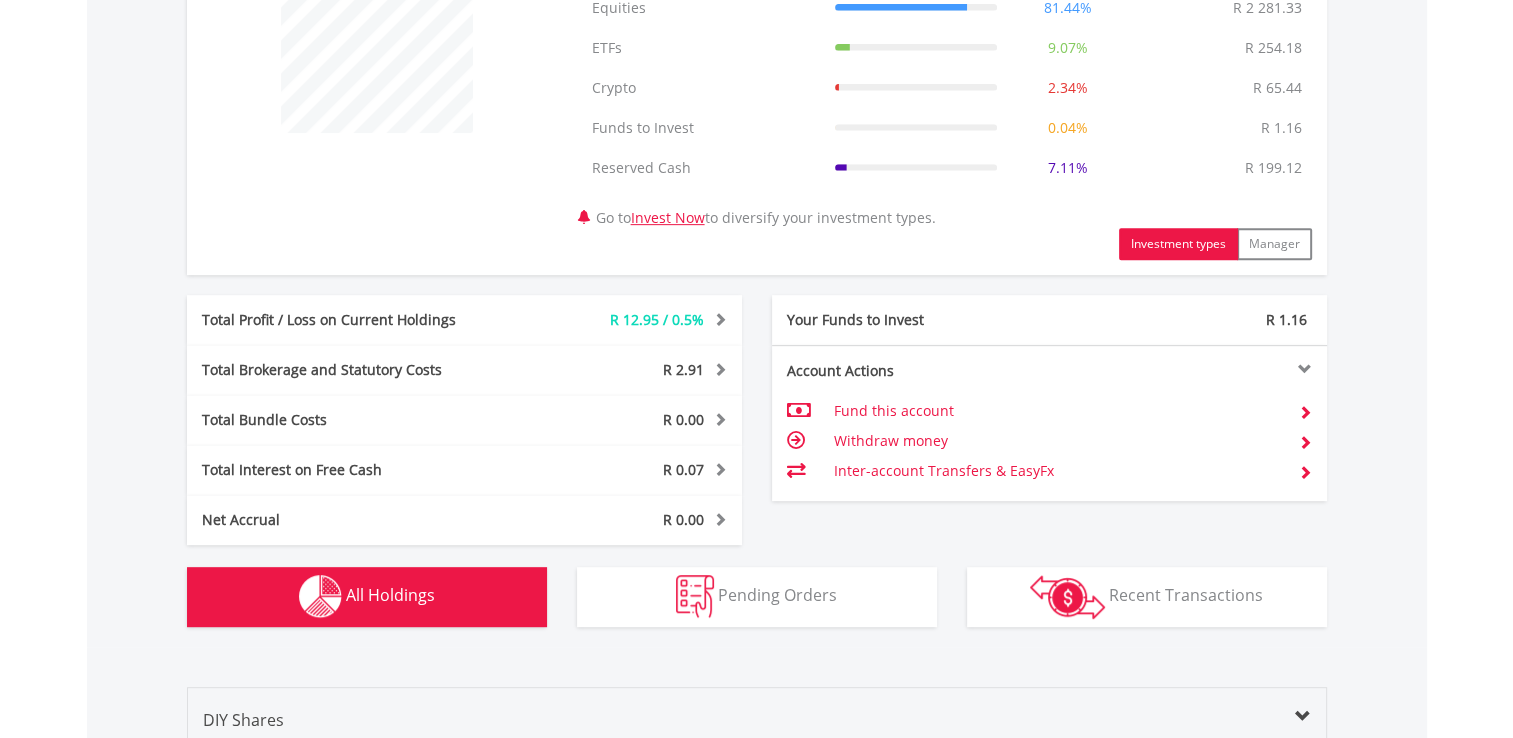 click on "Holdings
All Holdings" at bounding box center [367, 597] 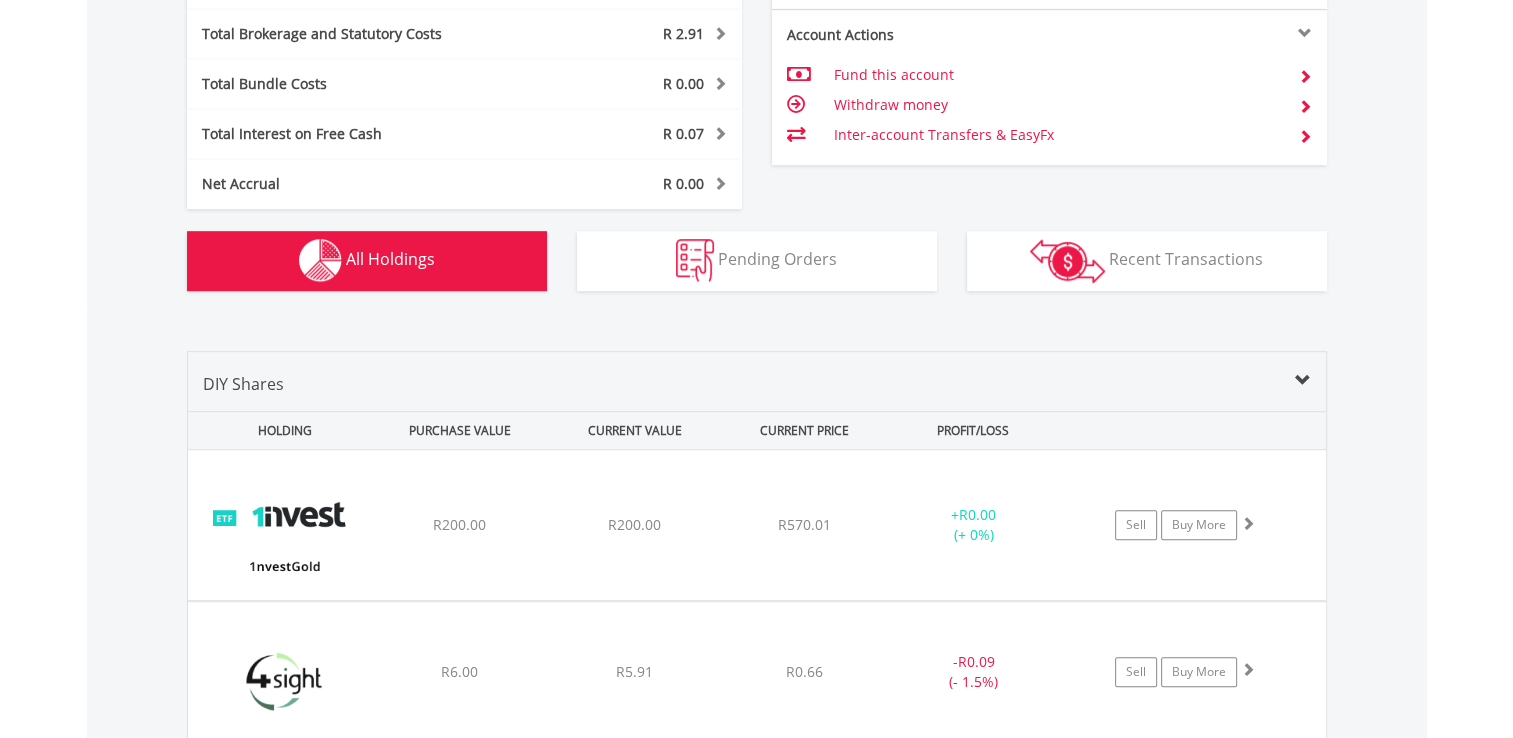 scroll, scrollTop: 1177, scrollLeft: 0, axis: vertical 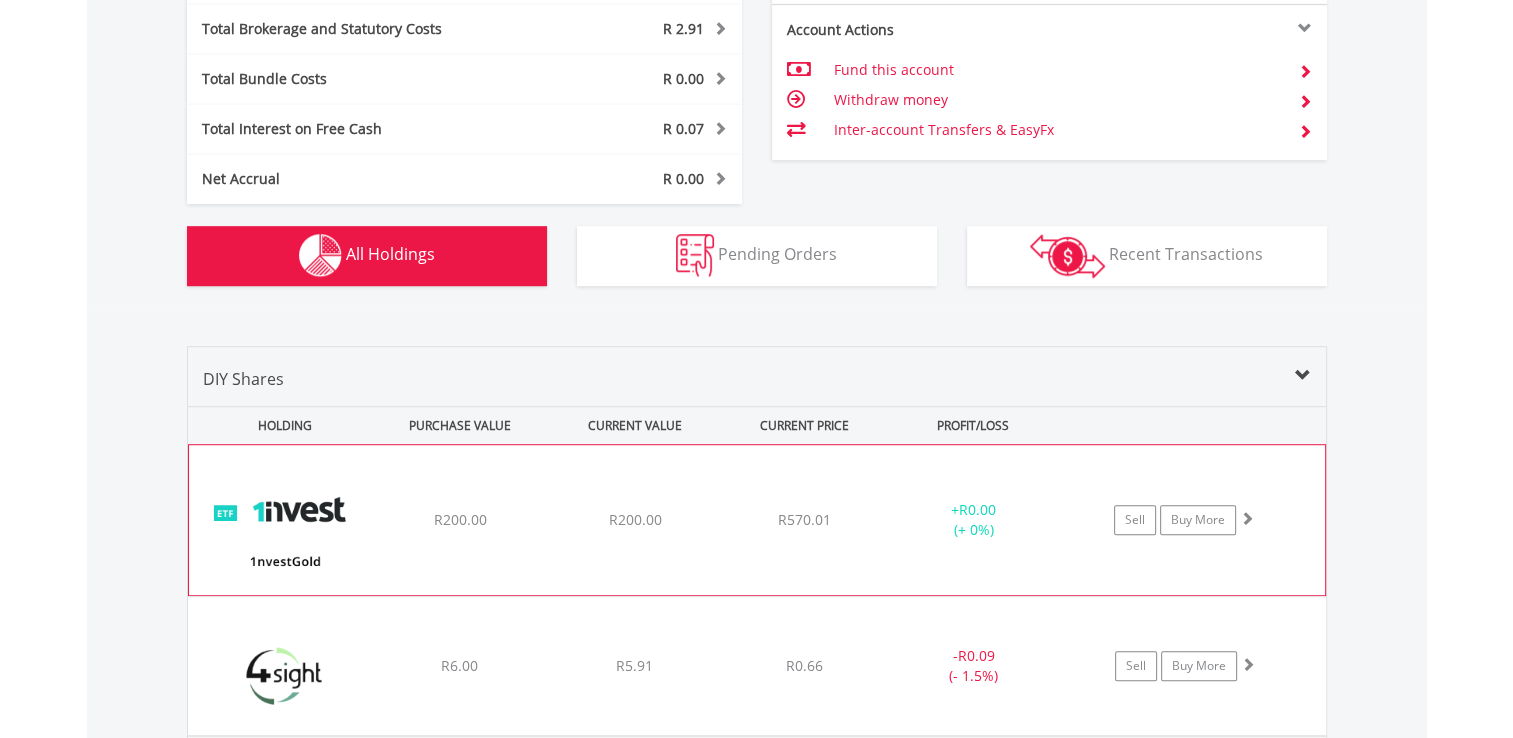 click on "﻿
1nvestGold ETF
R200.00
R200.00
R570.01
+  R0.00 (+ 0%)
Sell
Buy More" at bounding box center (757, 520) 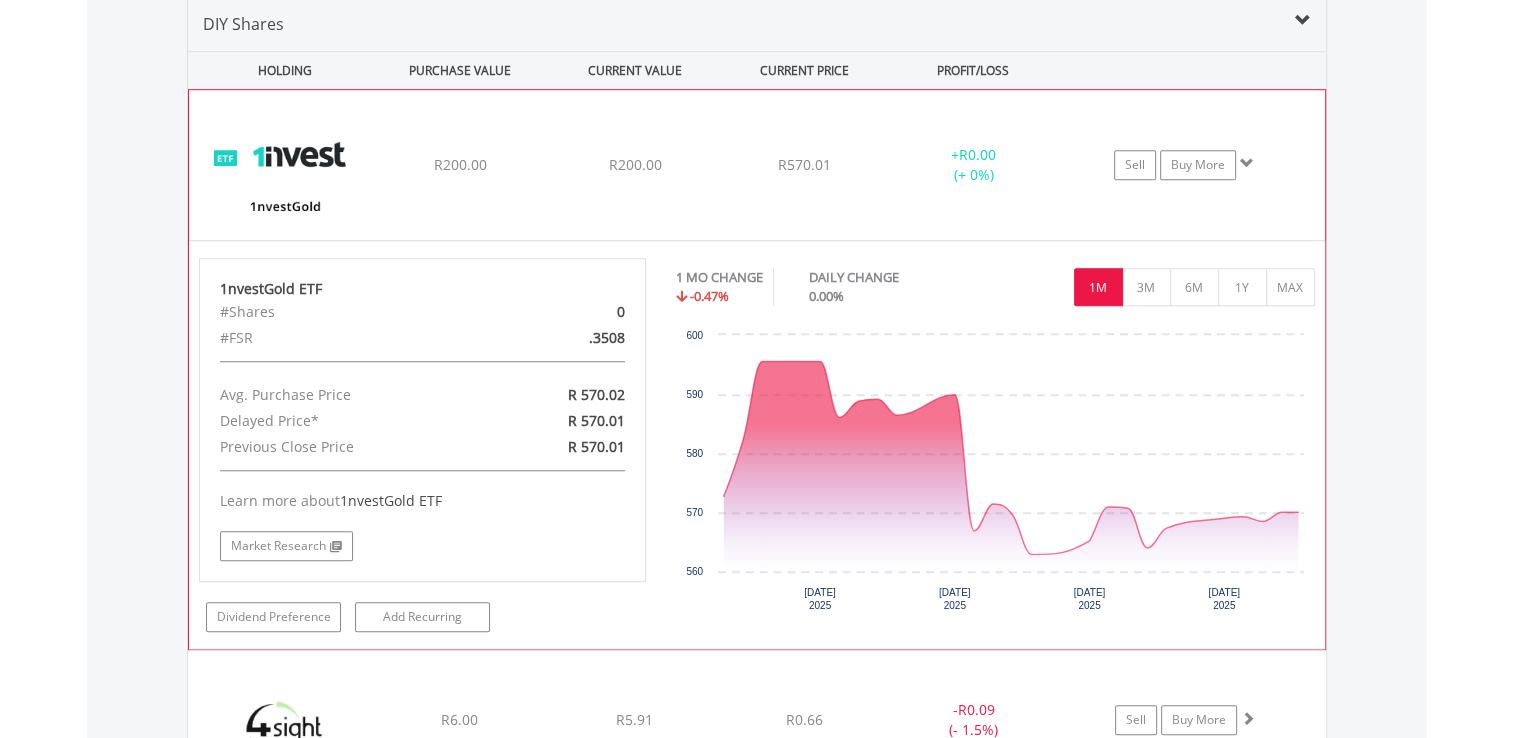 scroll, scrollTop: 1533, scrollLeft: 0, axis: vertical 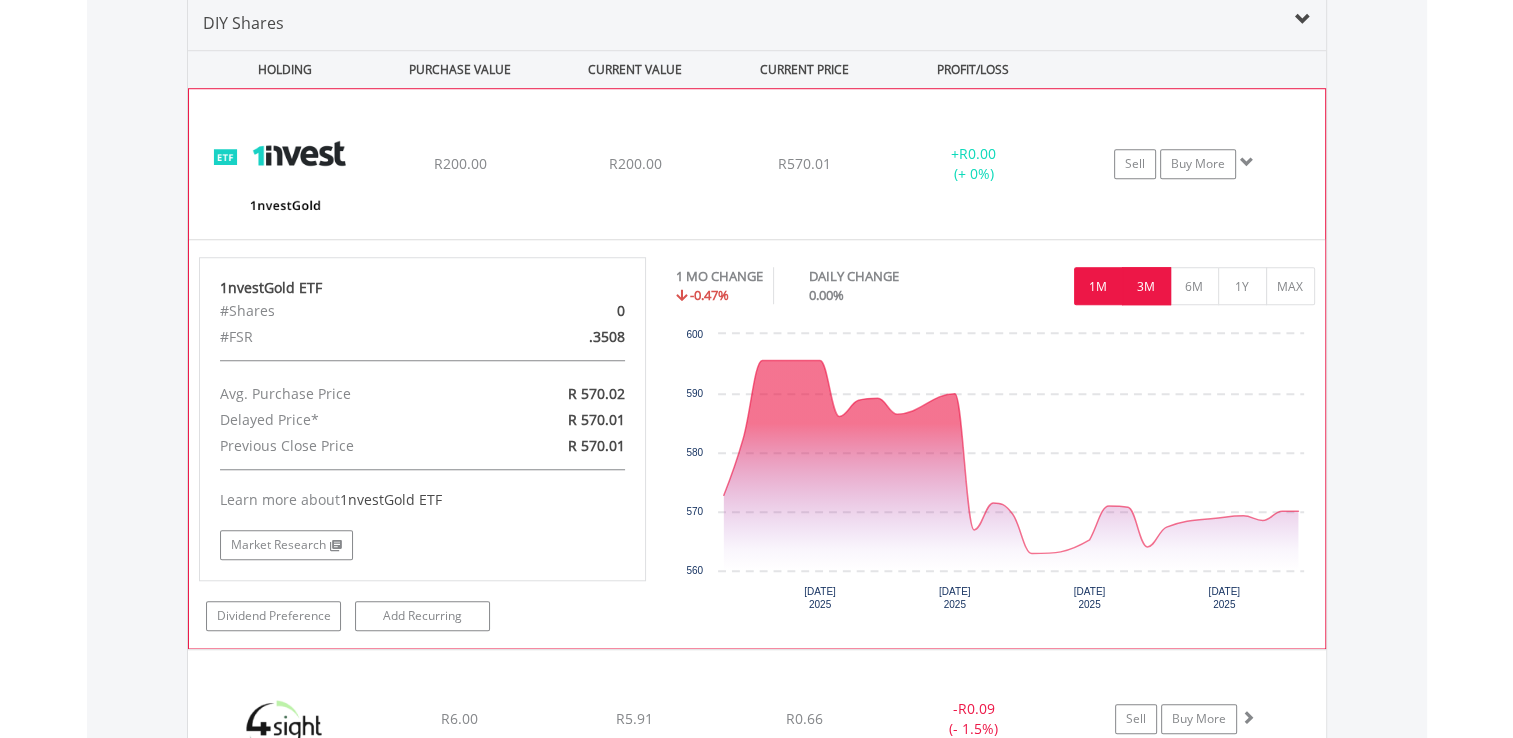 click on "3M" at bounding box center (1146, 286) 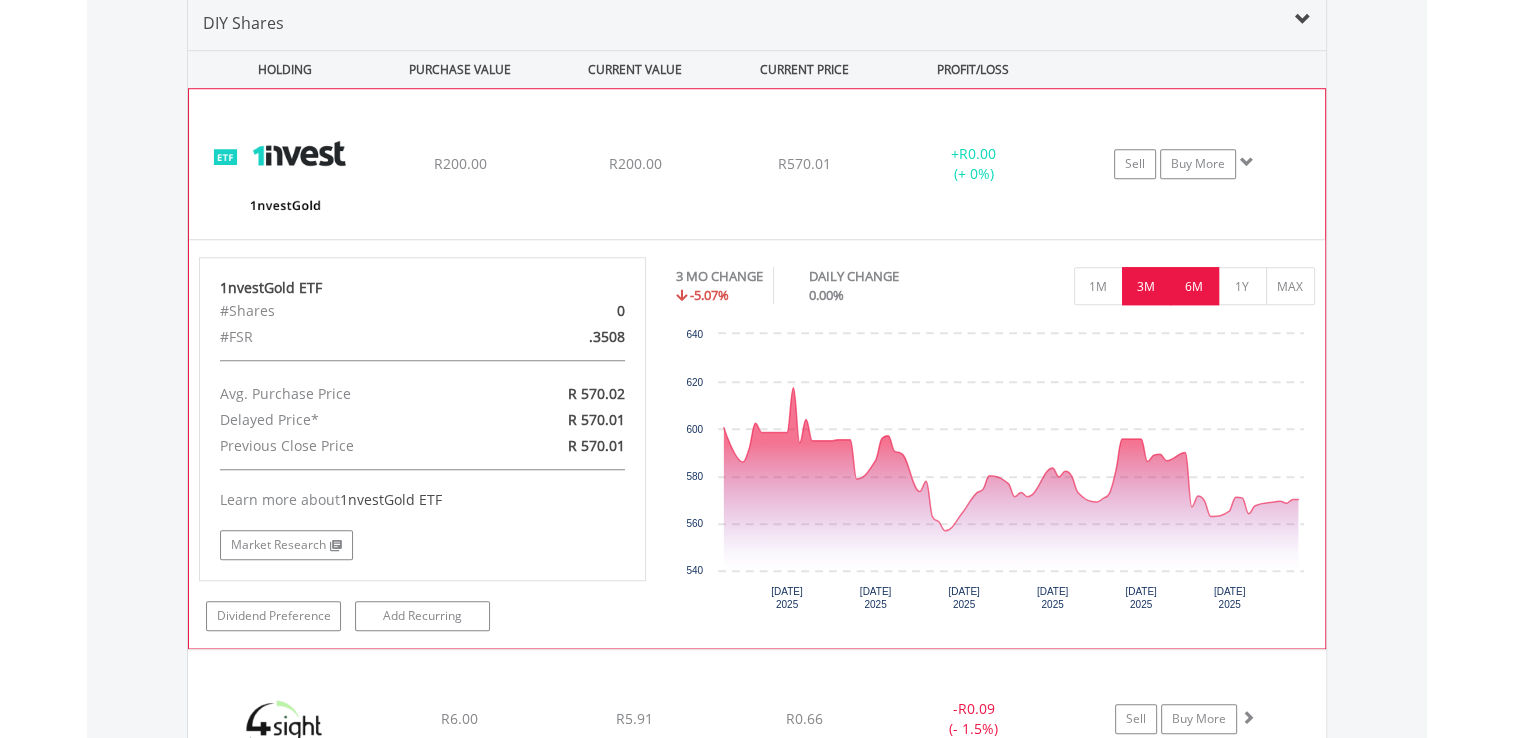 click on "6M" at bounding box center (1194, 286) 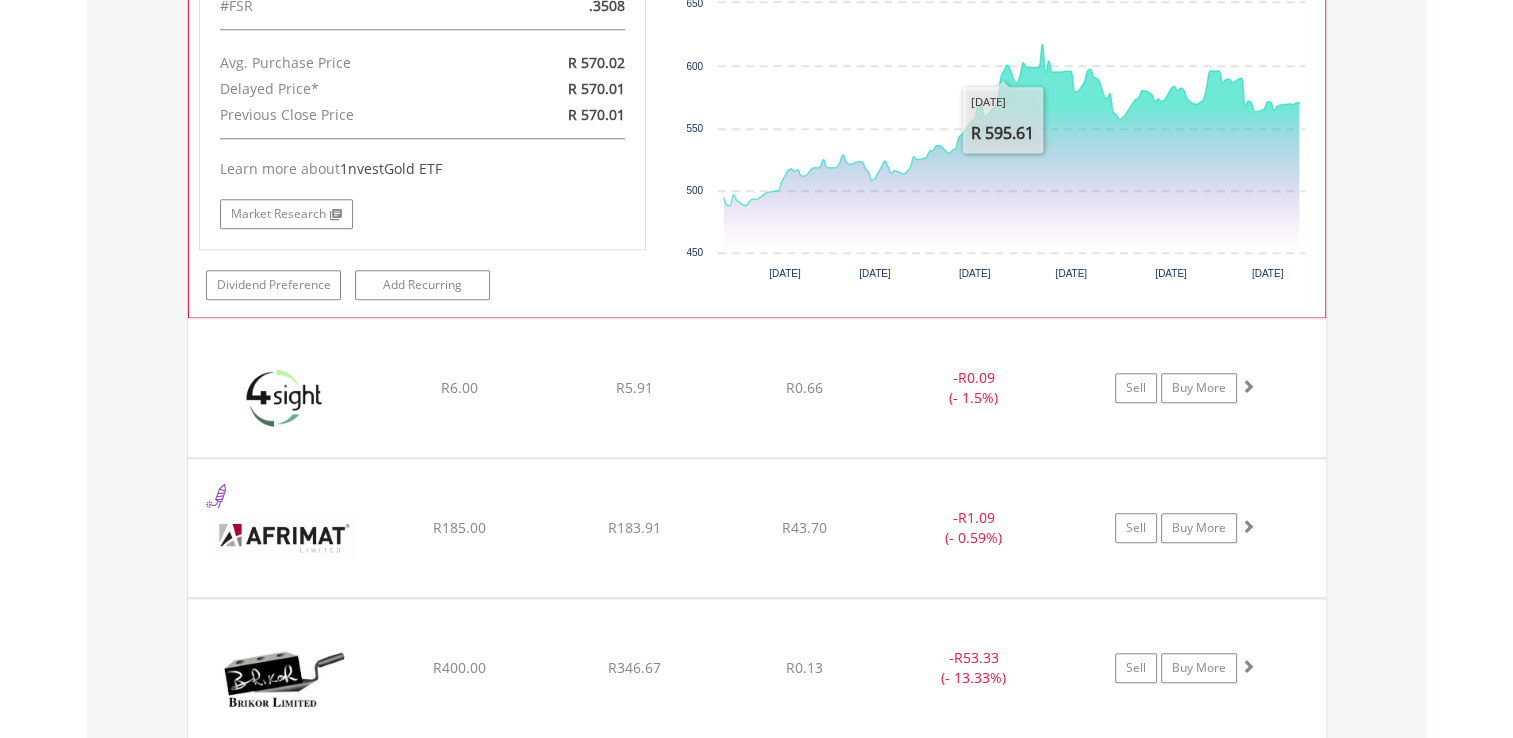 scroll, scrollTop: 1866, scrollLeft: 0, axis: vertical 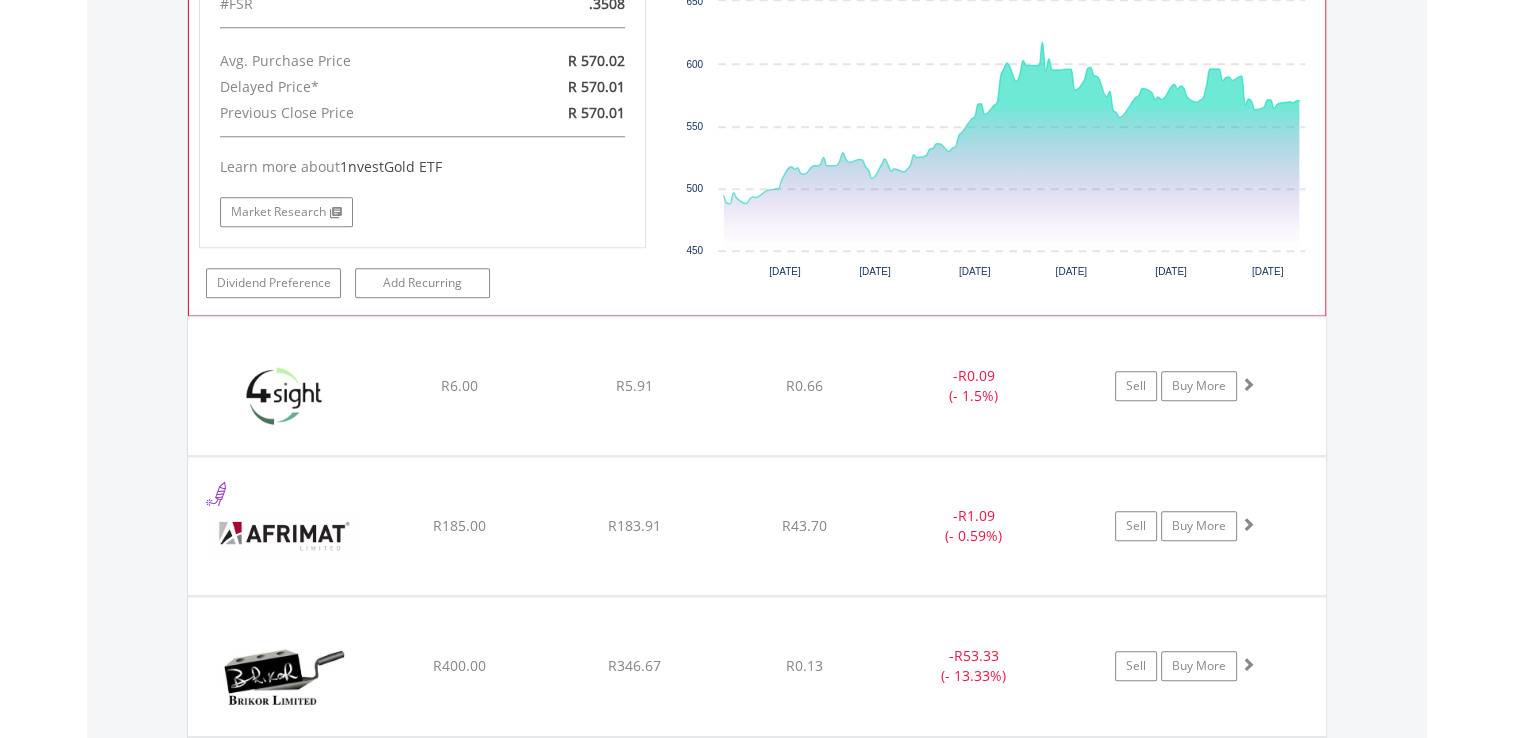 click on "-  R0.09 (- 1.5%)" at bounding box center [974, 386] 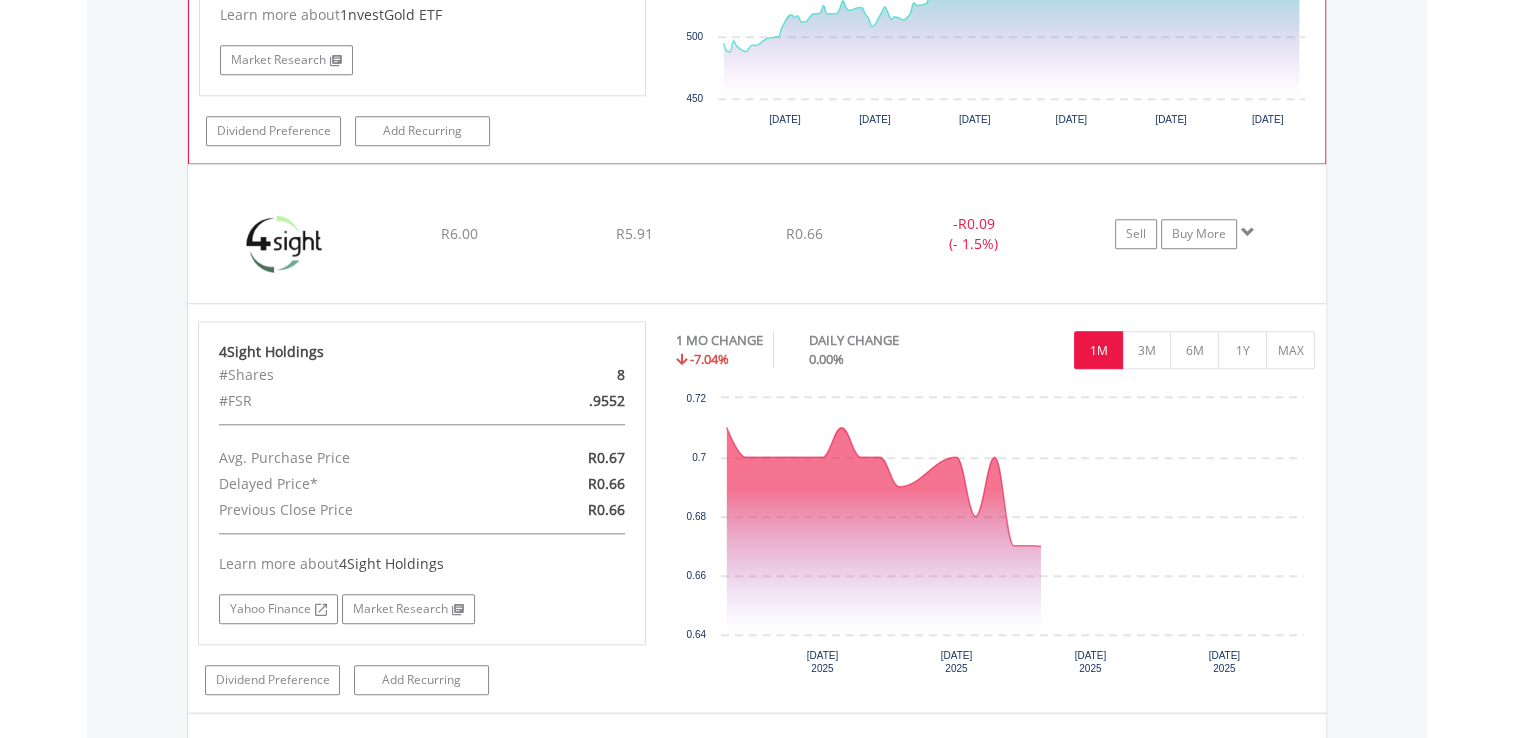 scroll, scrollTop: 2020, scrollLeft: 0, axis: vertical 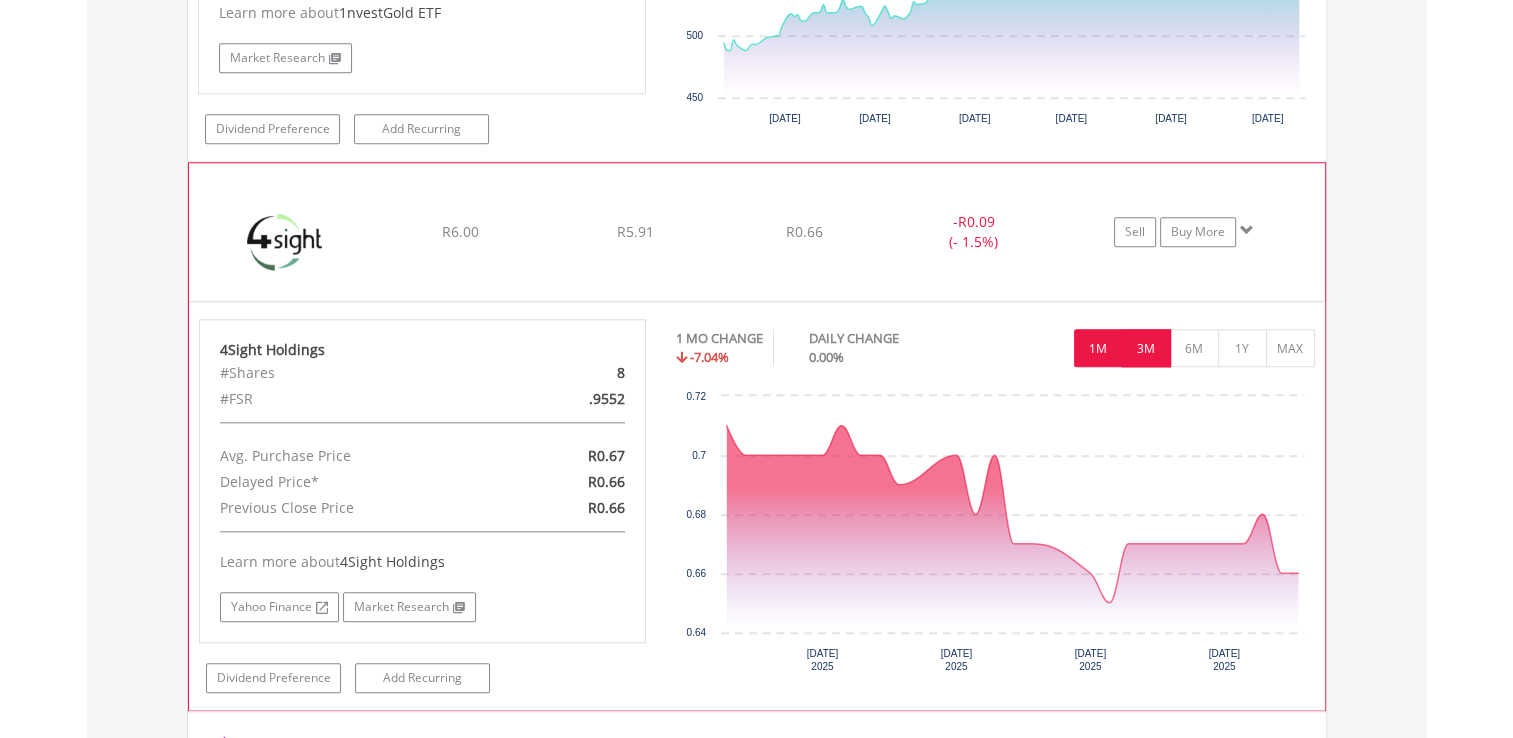 click on "3M" at bounding box center (1146, 348) 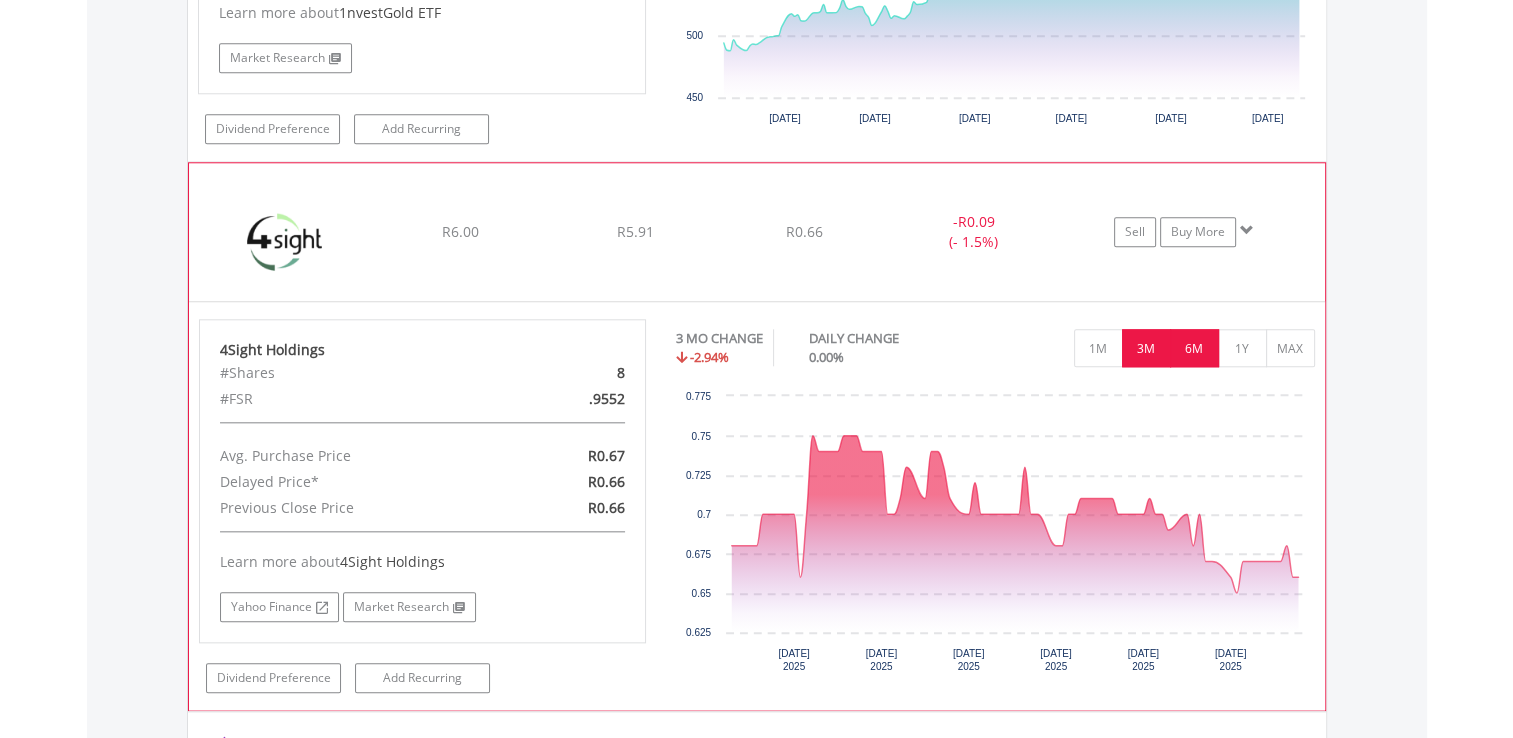 click on "6M" at bounding box center (1194, 348) 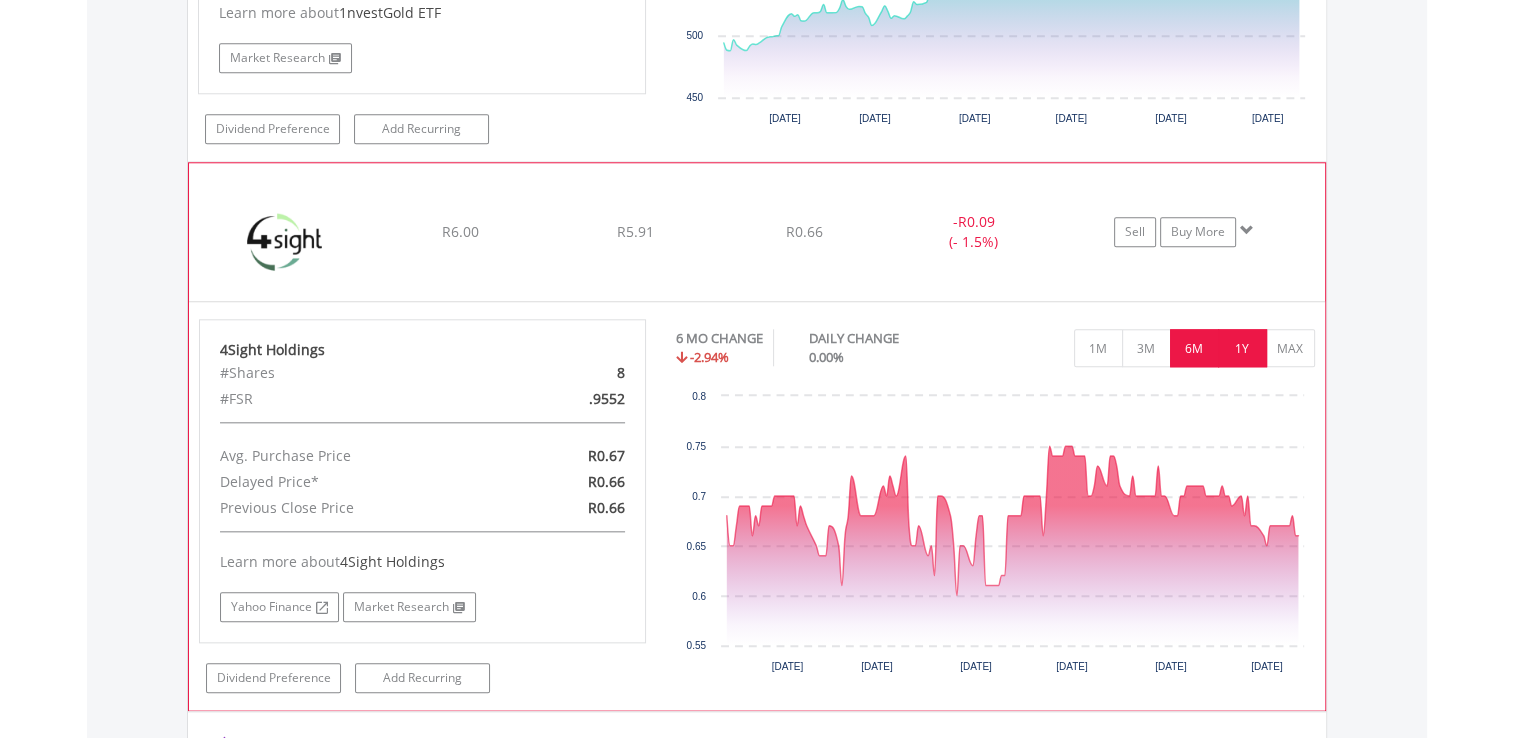 click on "1Y" at bounding box center [1242, 348] 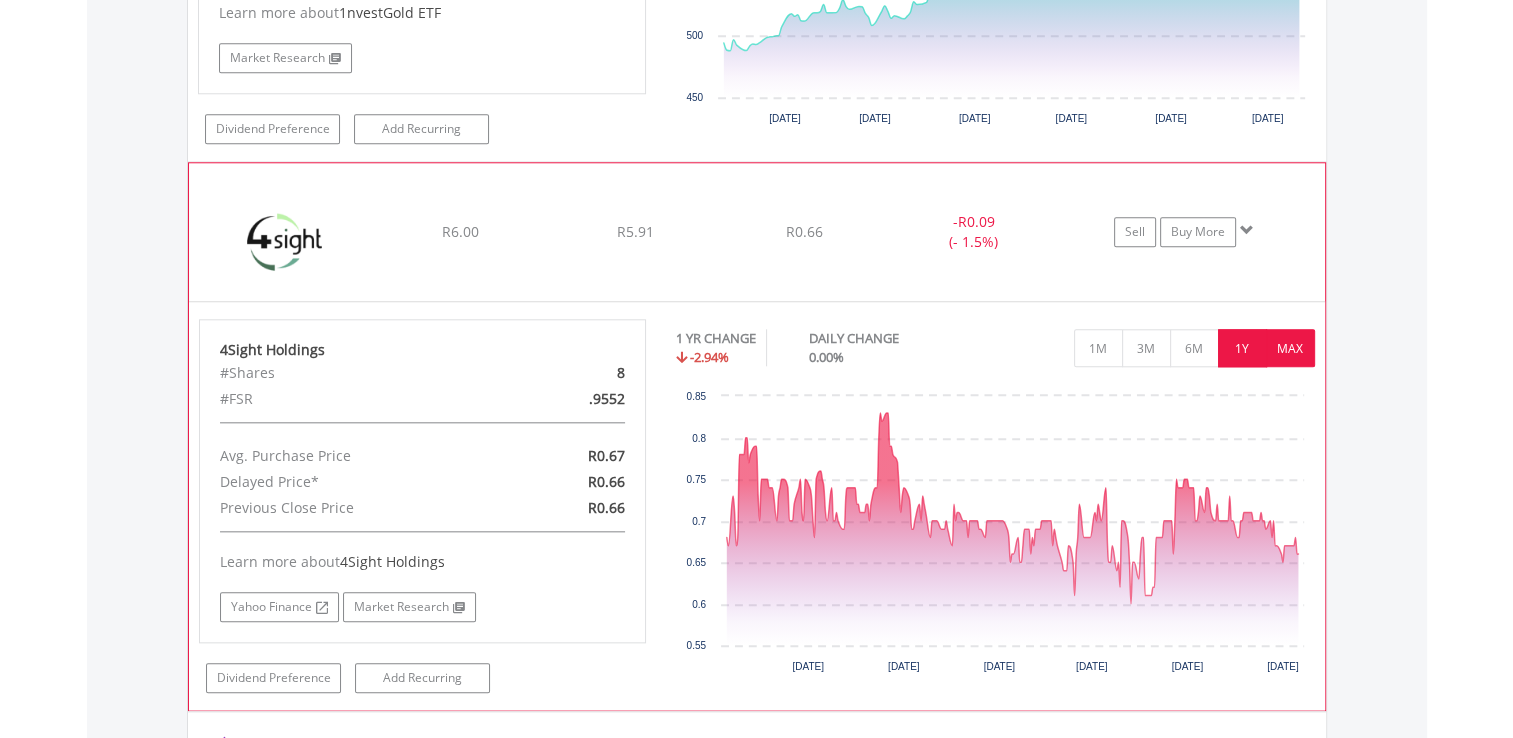 click on "MAX" at bounding box center [1290, 348] 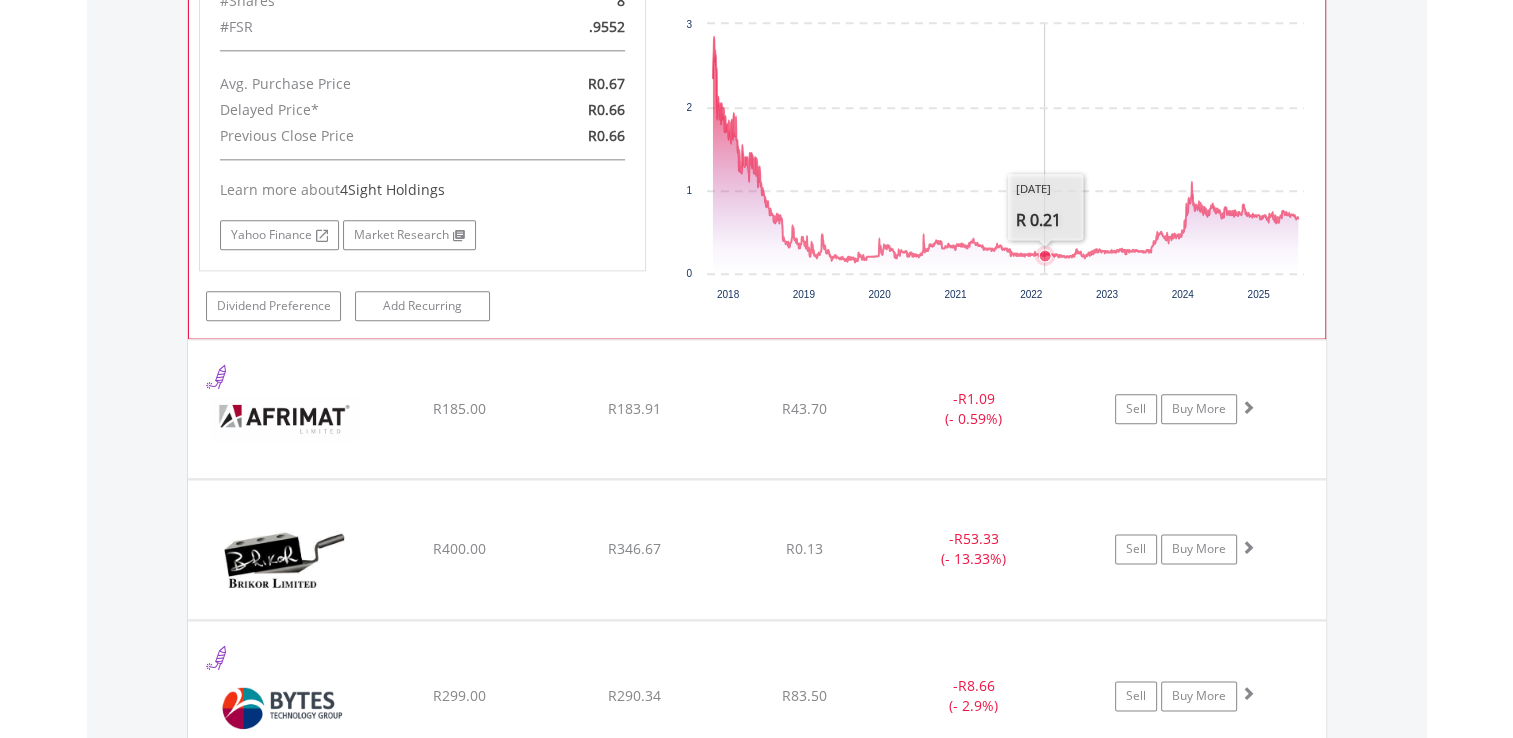 scroll, scrollTop: 2393, scrollLeft: 0, axis: vertical 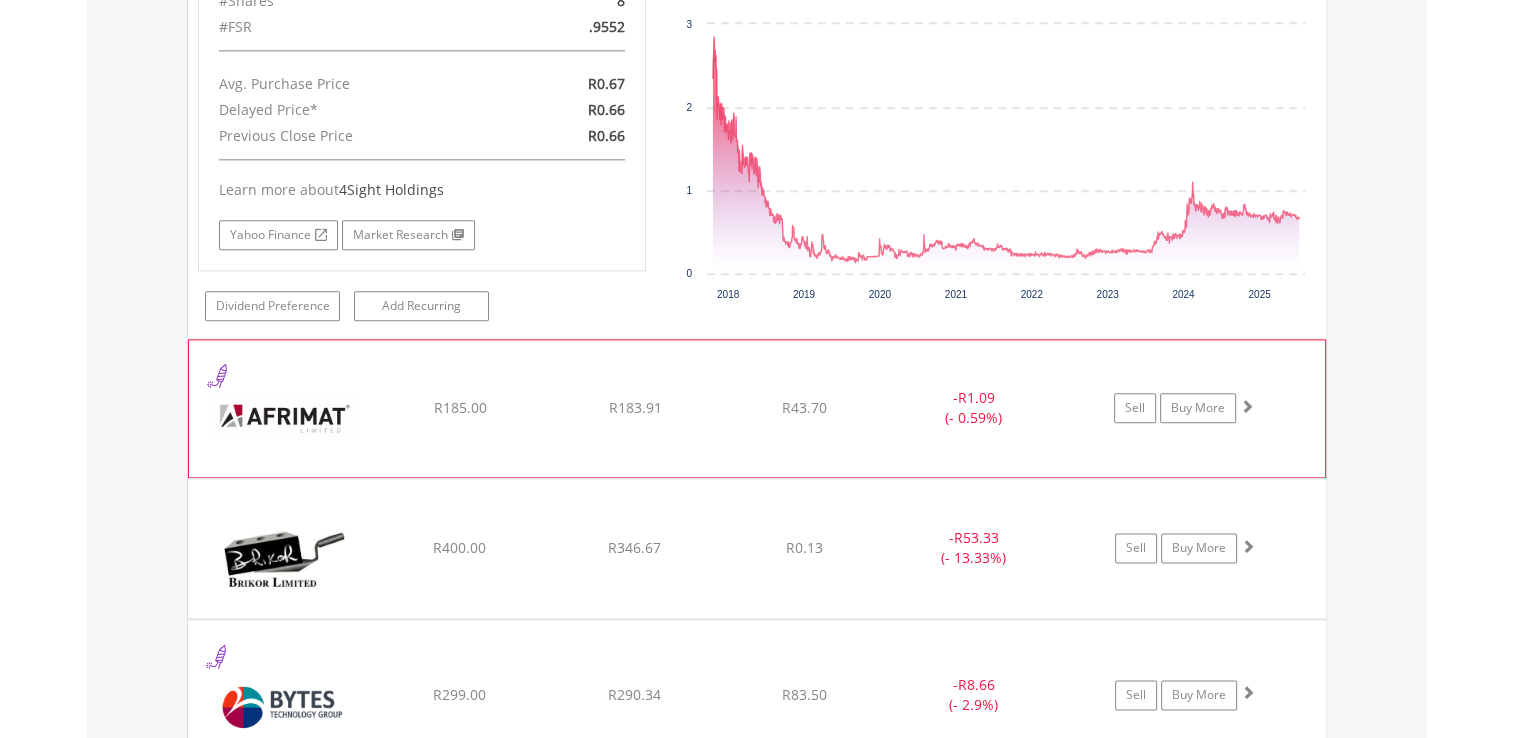 click on "﻿
Afrimat Limited
R185.00
R183.91
R43.70
-  R1.09 (- 0.59%)
Sell
Buy More" at bounding box center (757, -696) 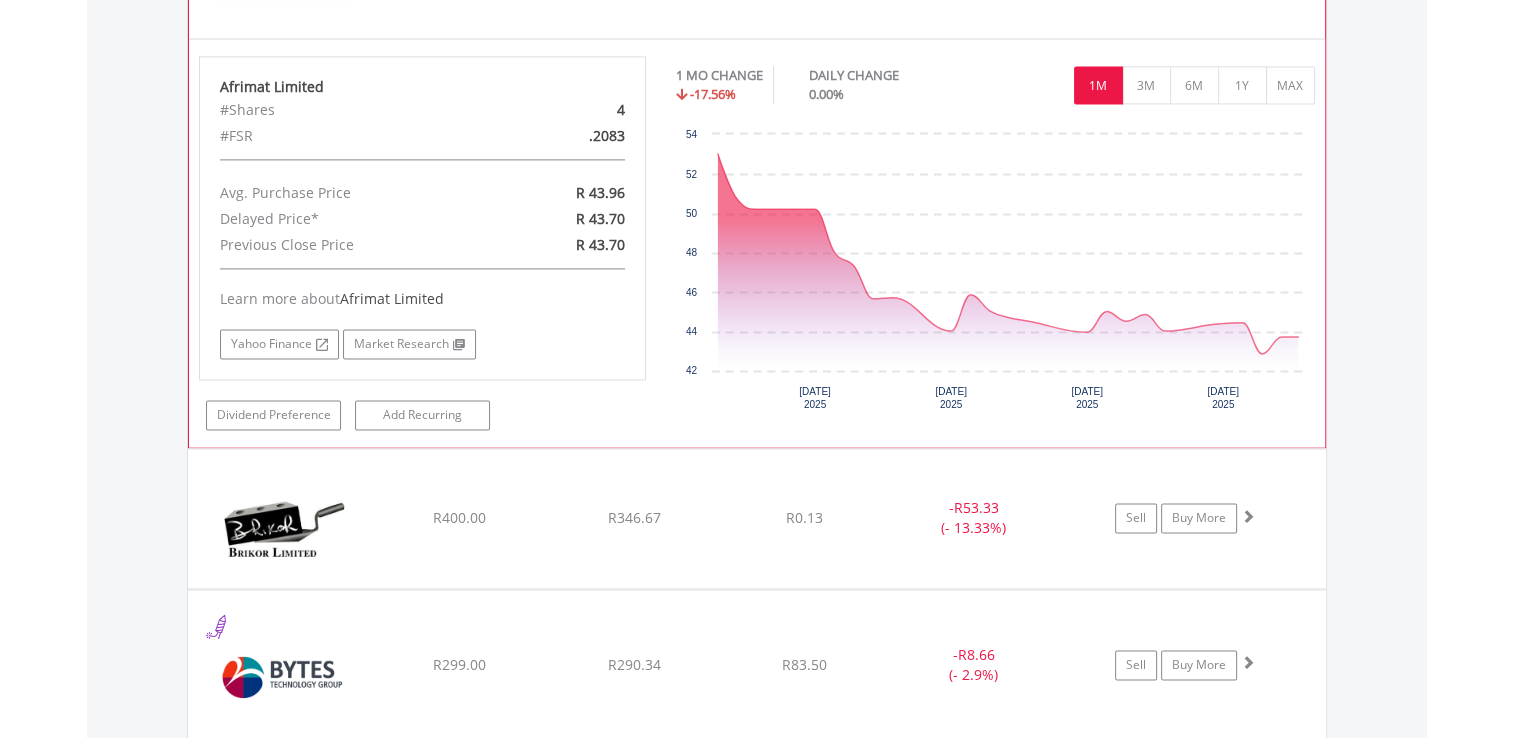scroll, scrollTop: 2840, scrollLeft: 0, axis: vertical 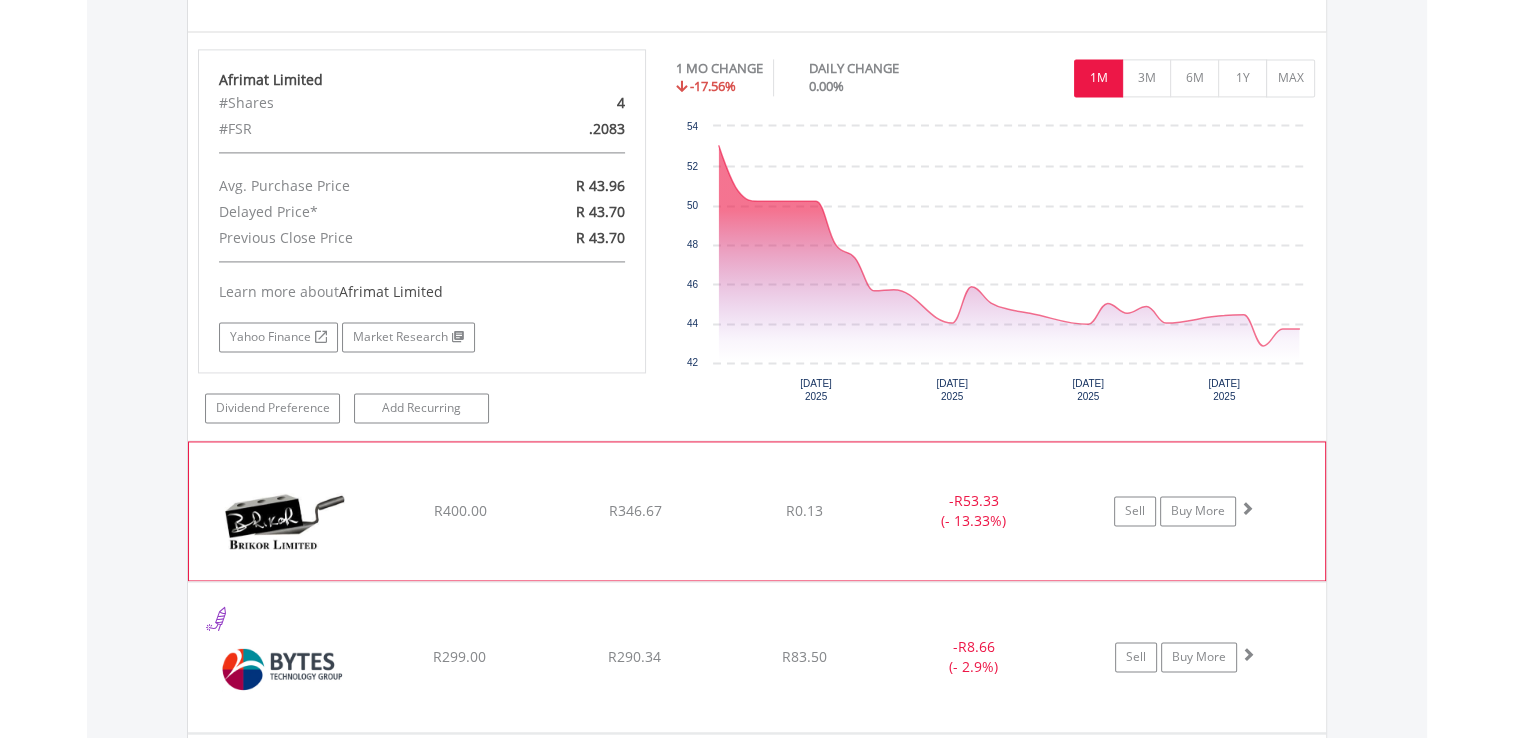 click on "﻿
Brikor Limited
R400.00
R346.67
R0.13
-  R53.33 (- 13.33%)
Sell
Buy More" at bounding box center (757, -1143) 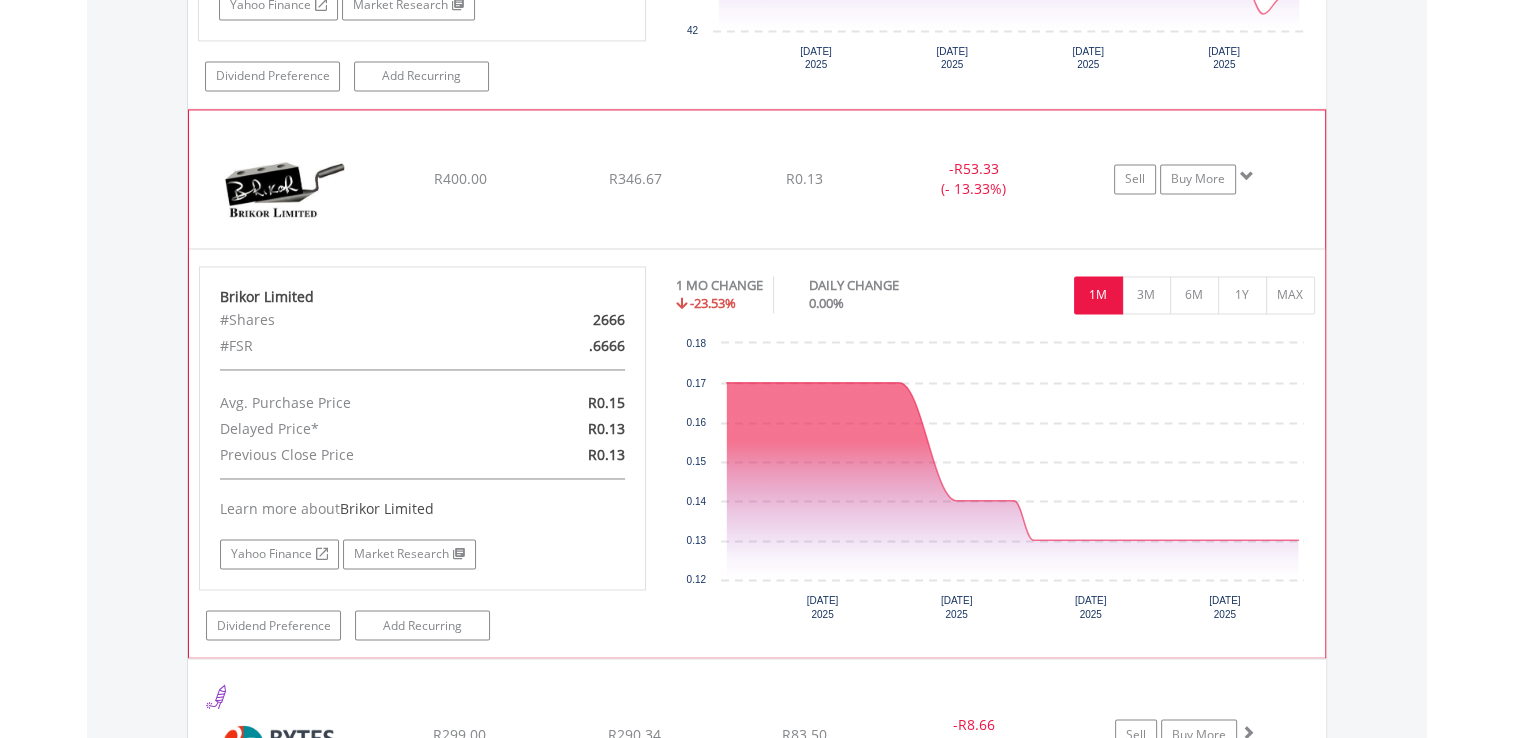 scroll, scrollTop: 3192, scrollLeft: 0, axis: vertical 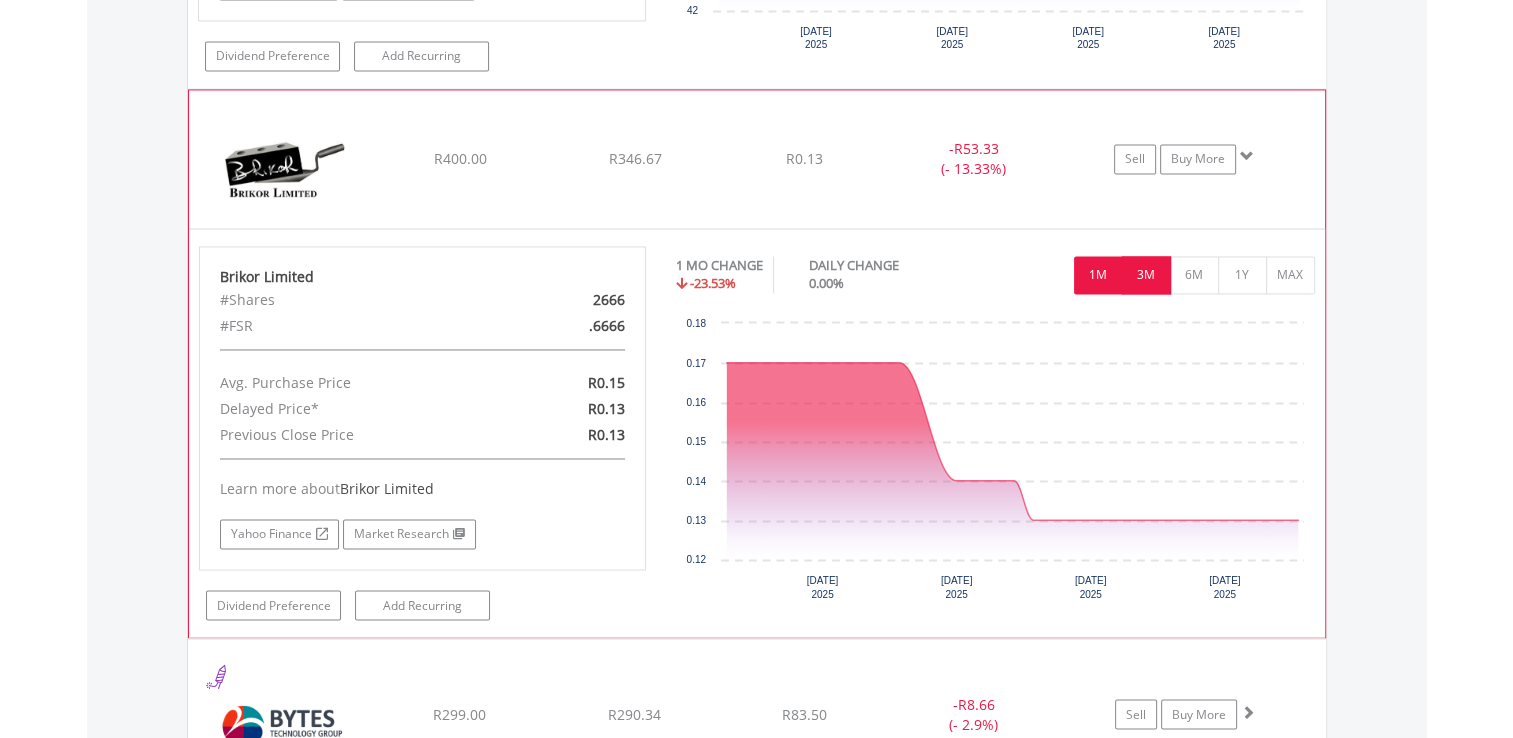 click on "3M" at bounding box center (1146, 275) 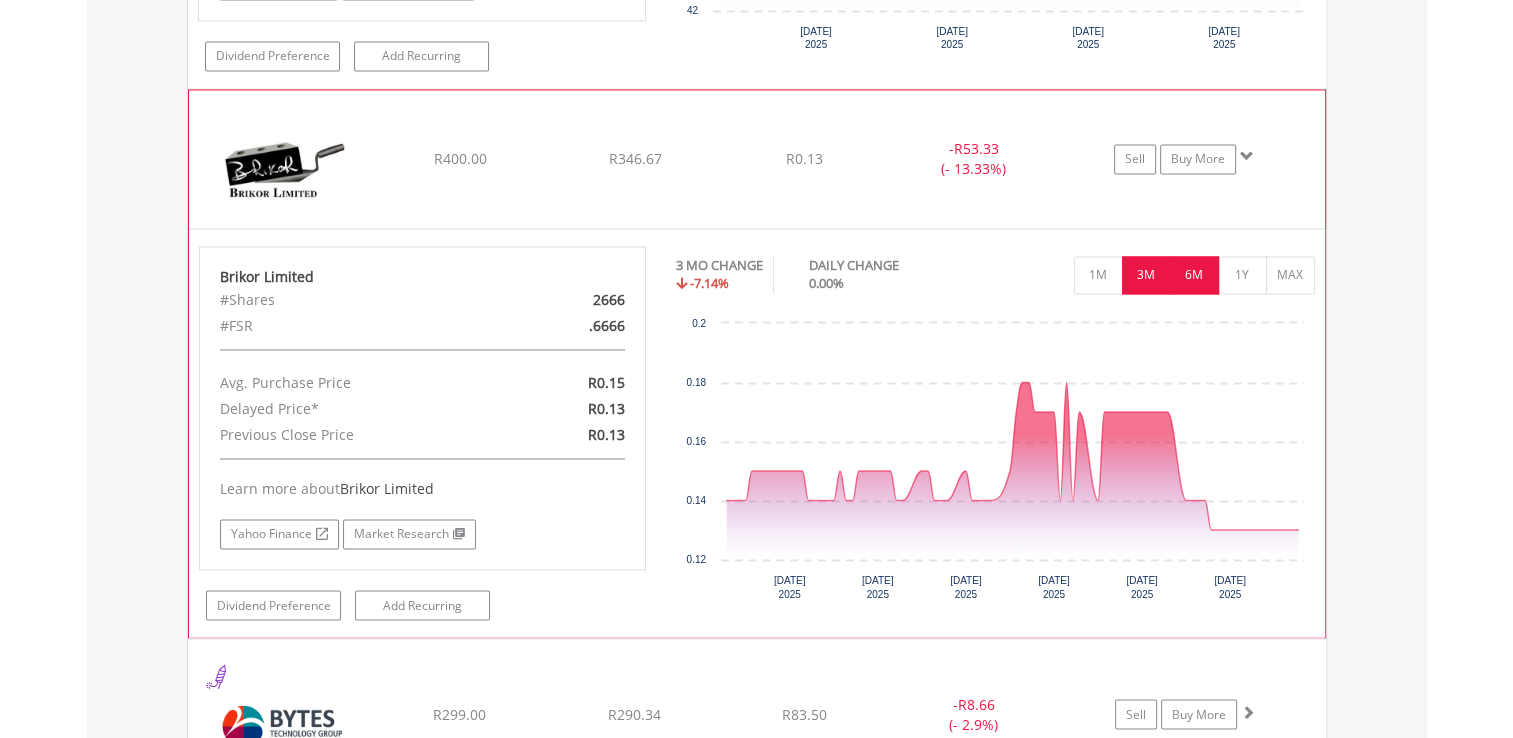click on "6M" at bounding box center (1194, 275) 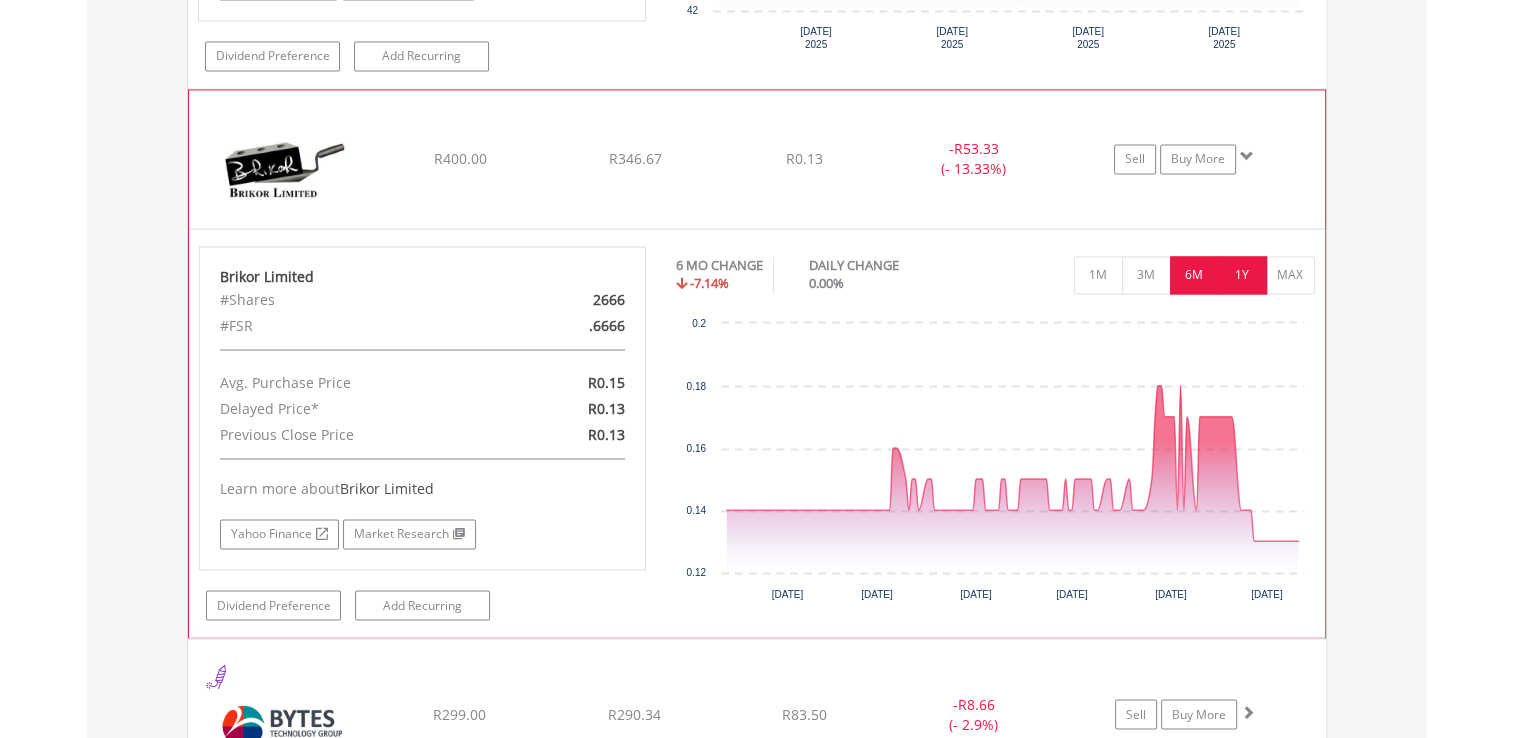 click on "1Y" at bounding box center (1242, 275) 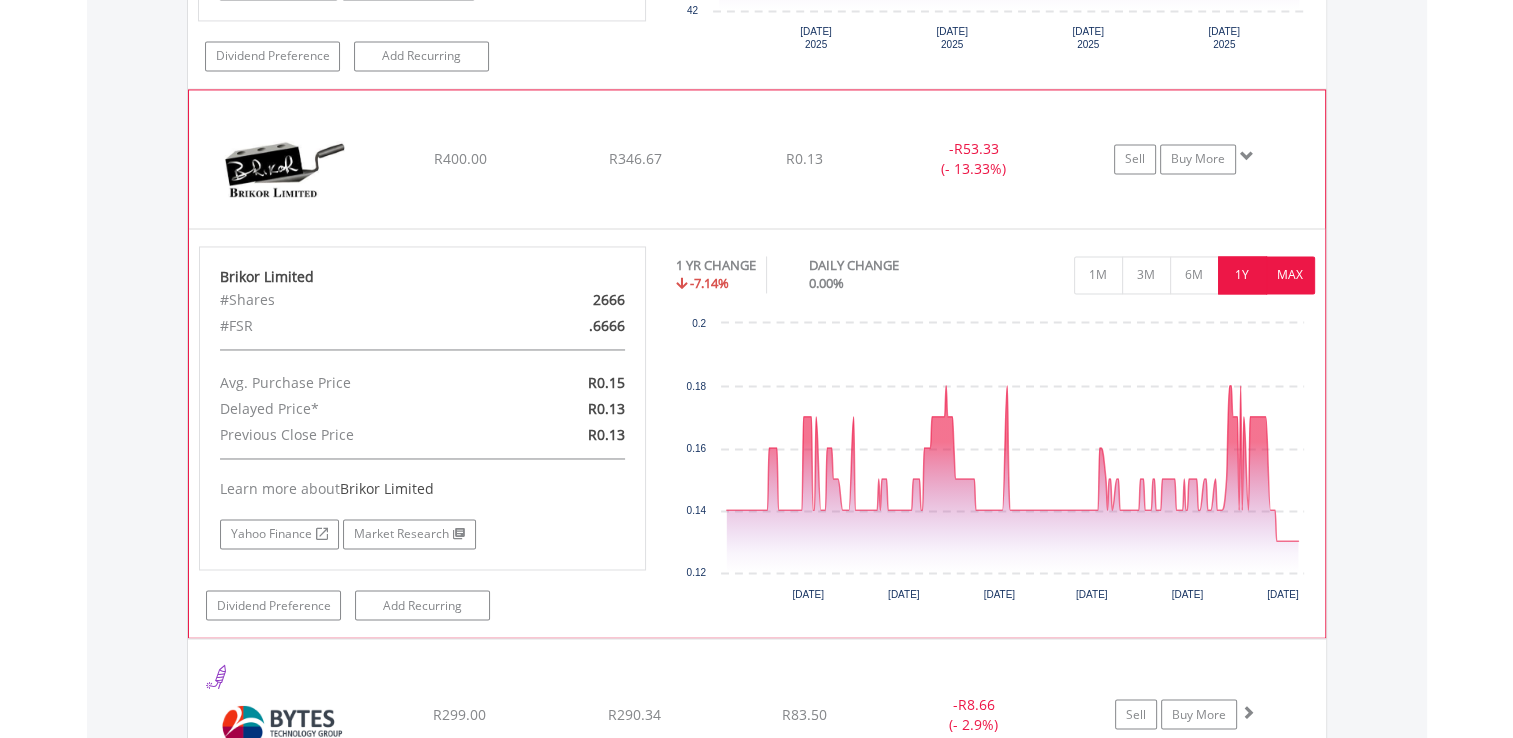click on "MAX" at bounding box center (1290, 275) 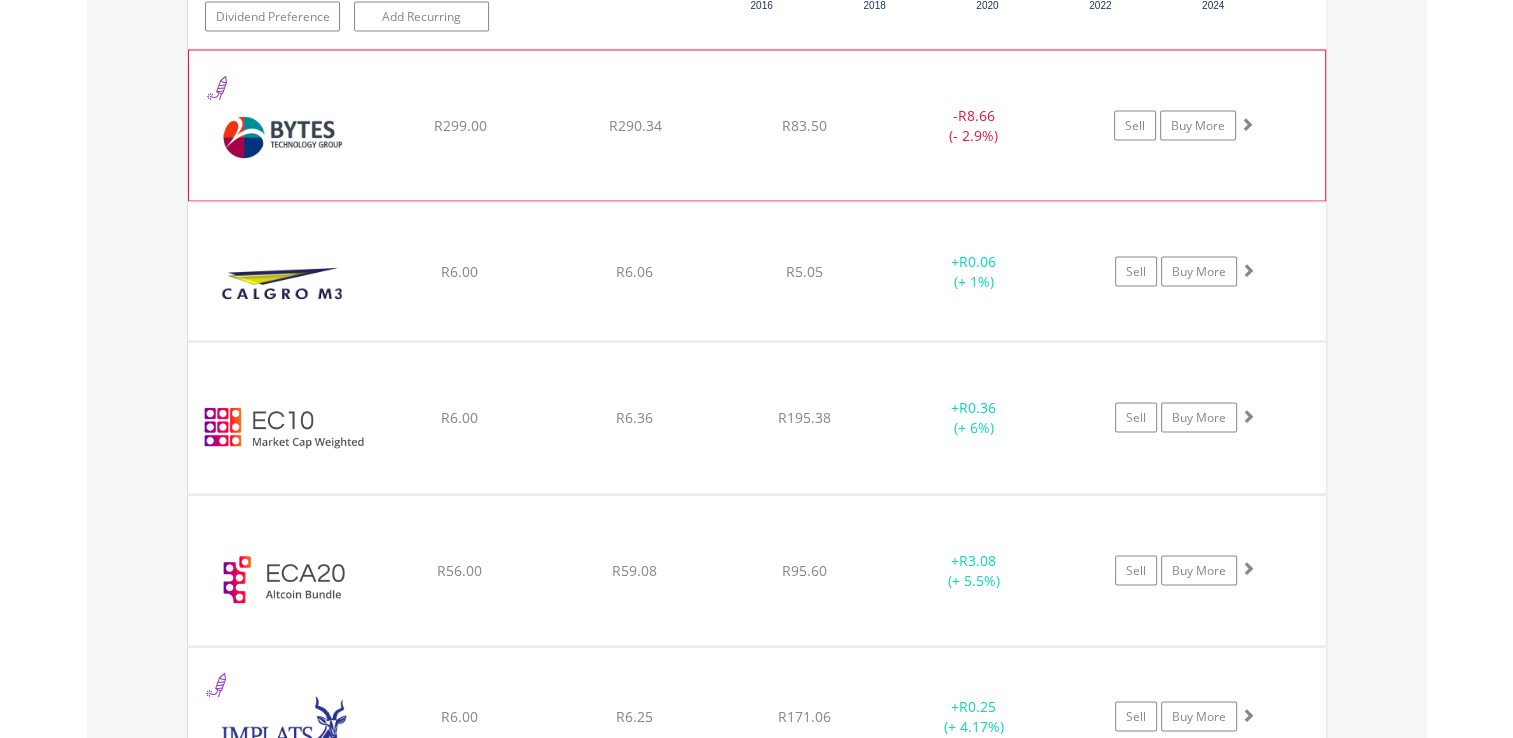 scroll, scrollTop: 3782, scrollLeft: 0, axis: vertical 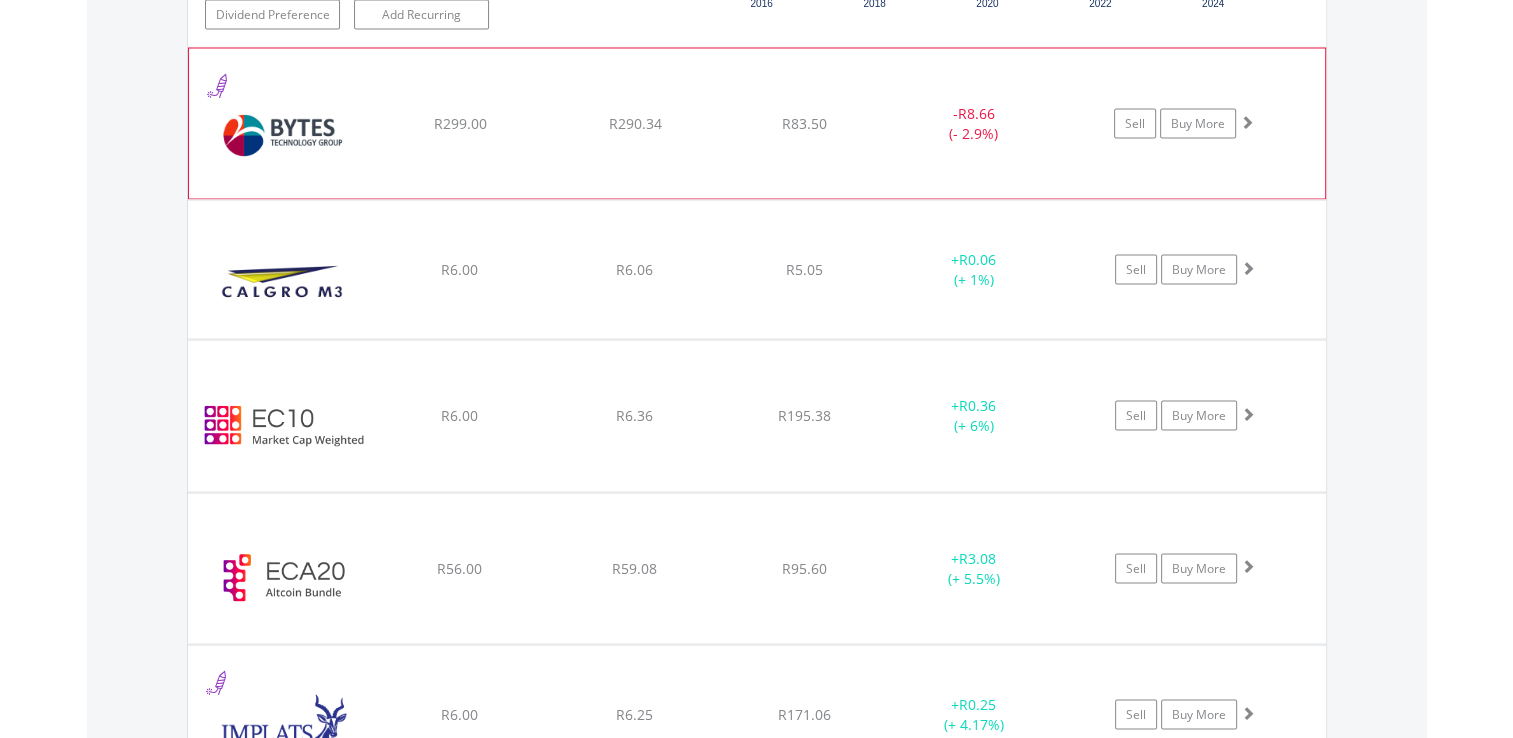 click on "﻿
EasyCrypto 10
R6.00
R6.36
R195.38
+  R0.36 (+ 6%)
Sell
Buy More" at bounding box center [757, -2085] 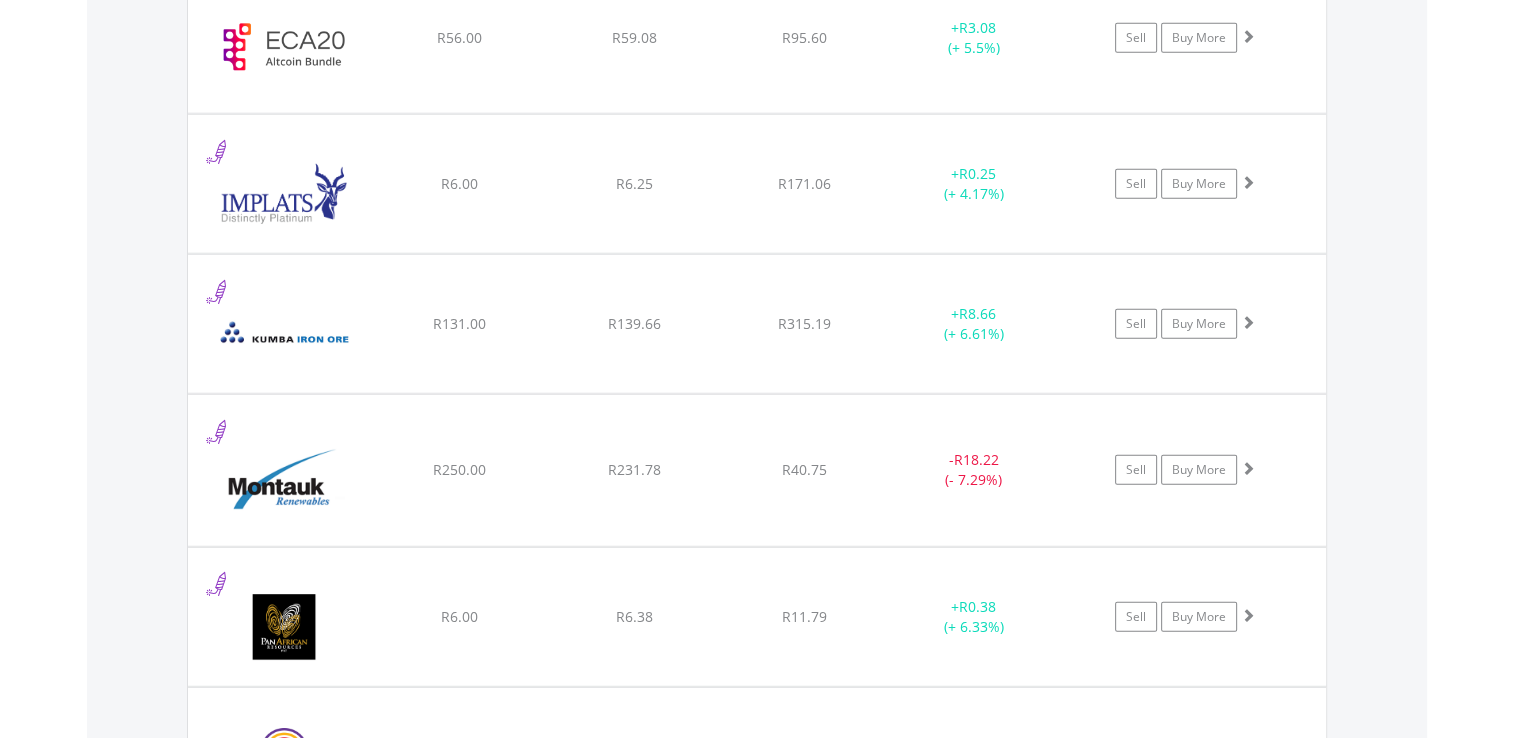 scroll, scrollTop: 5301, scrollLeft: 0, axis: vertical 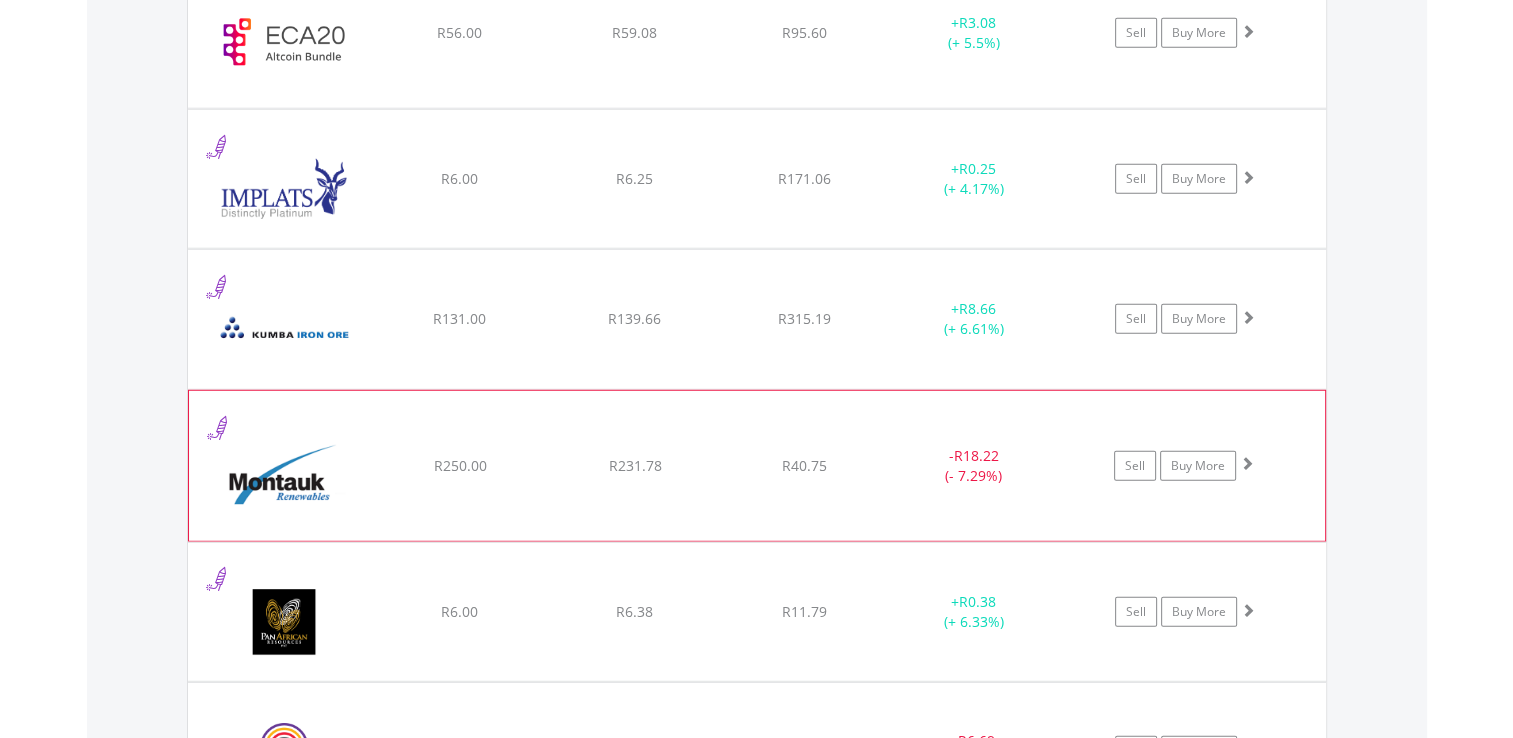 click on "﻿
Montauk Renewables In.
R250.00
R231.78
R40.75
-  R18.22 (- 7.29%)
Sell
Buy More" at bounding box center (757, -3604) 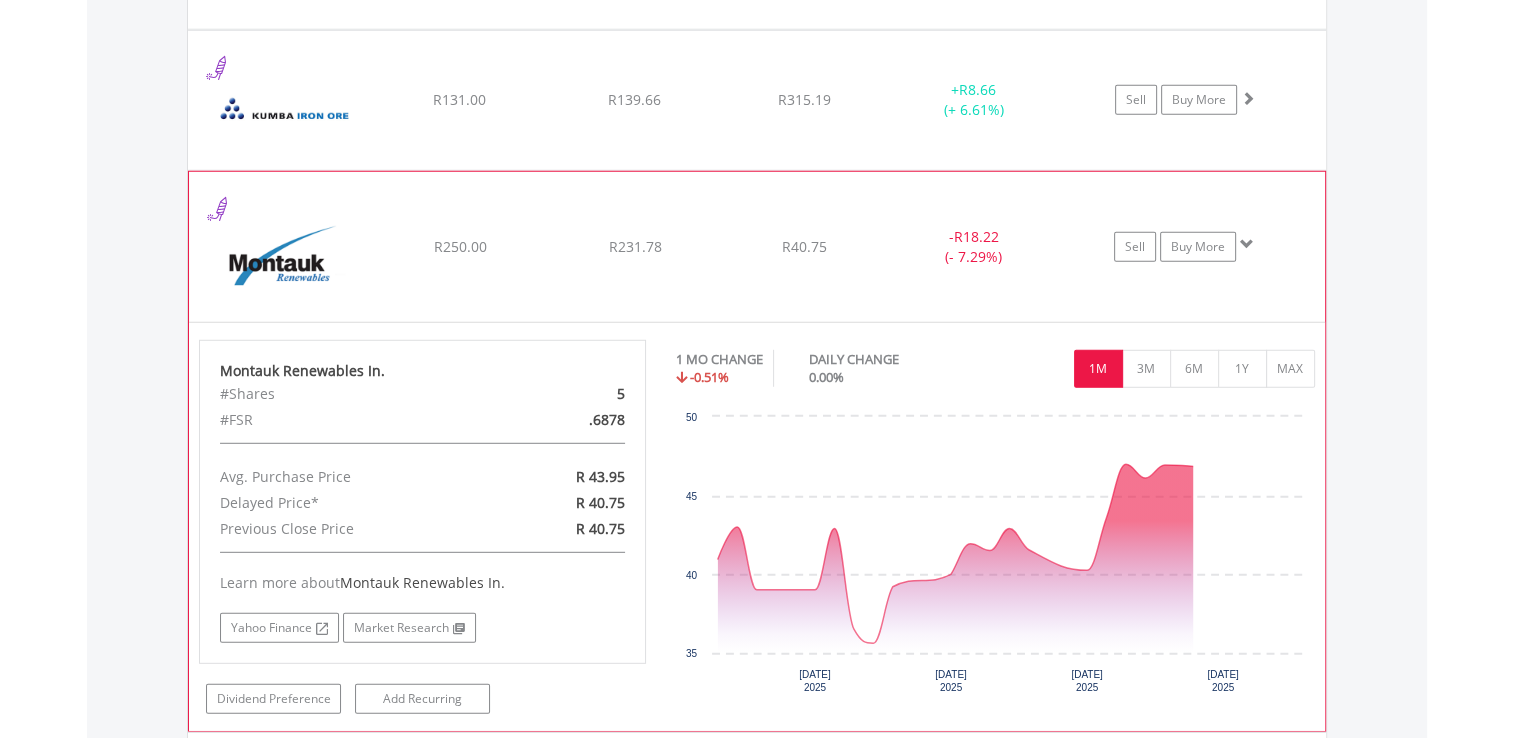 scroll, scrollTop: 5522, scrollLeft: 0, axis: vertical 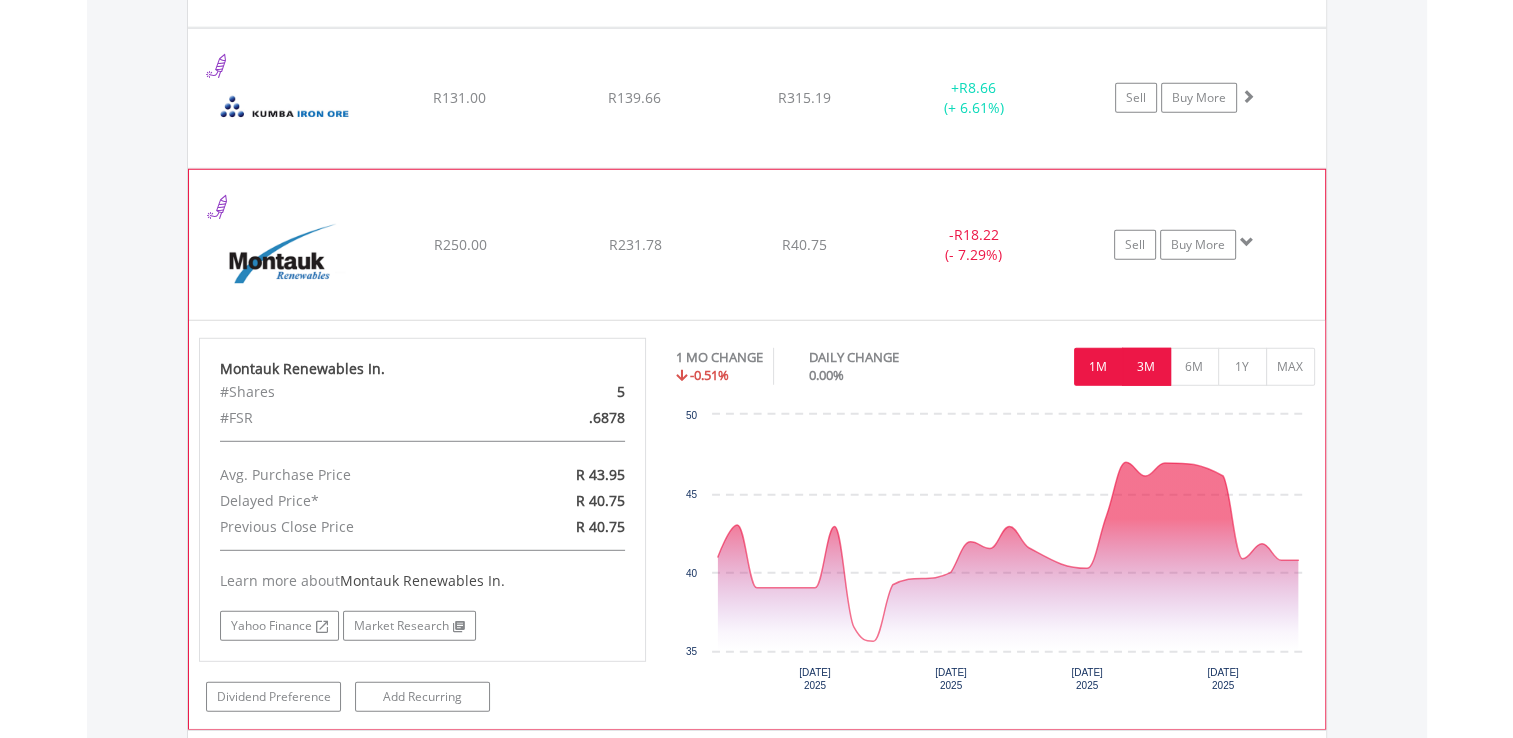 click on "3M" at bounding box center (1146, 367) 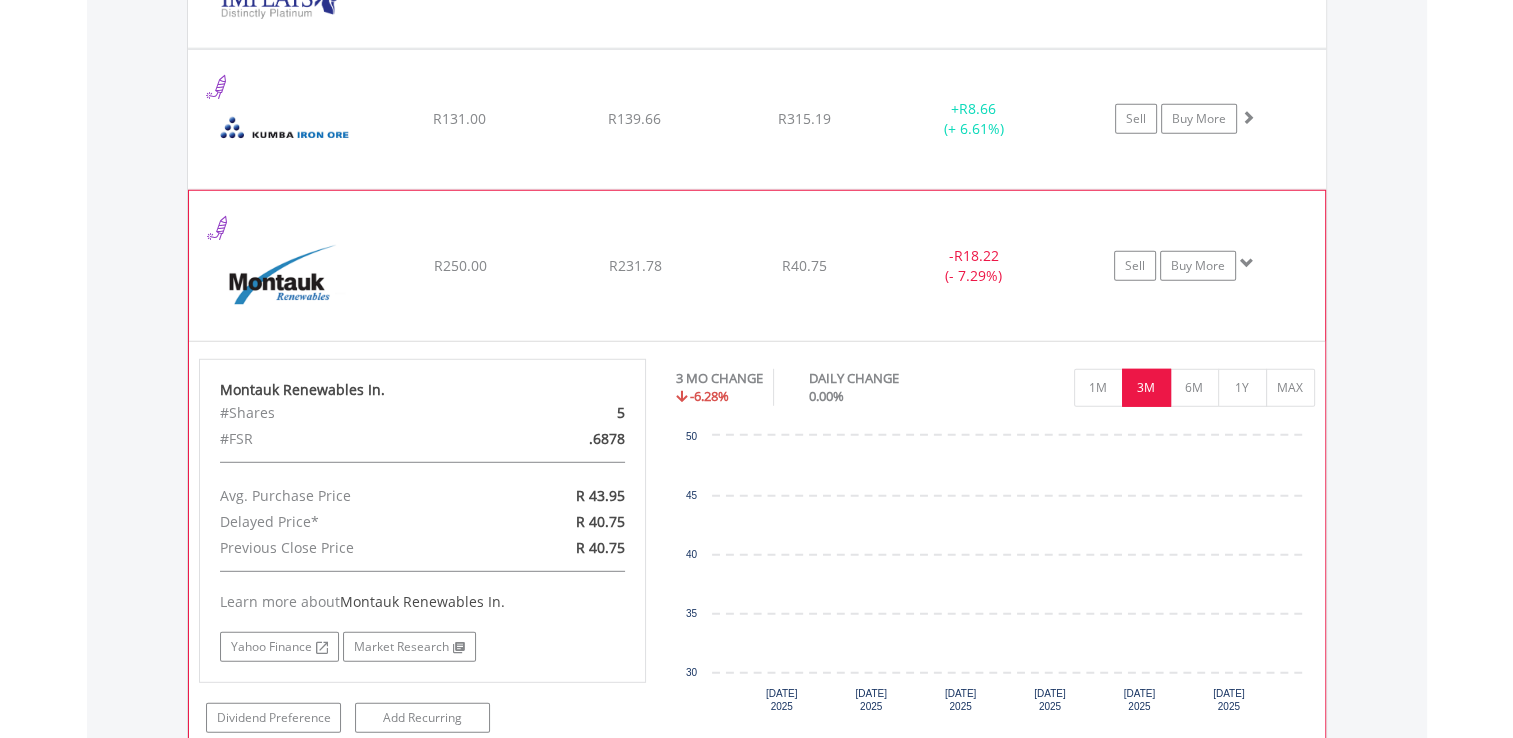 scroll, scrollTop: 5522, scrollLeft: 0, axis: vertical 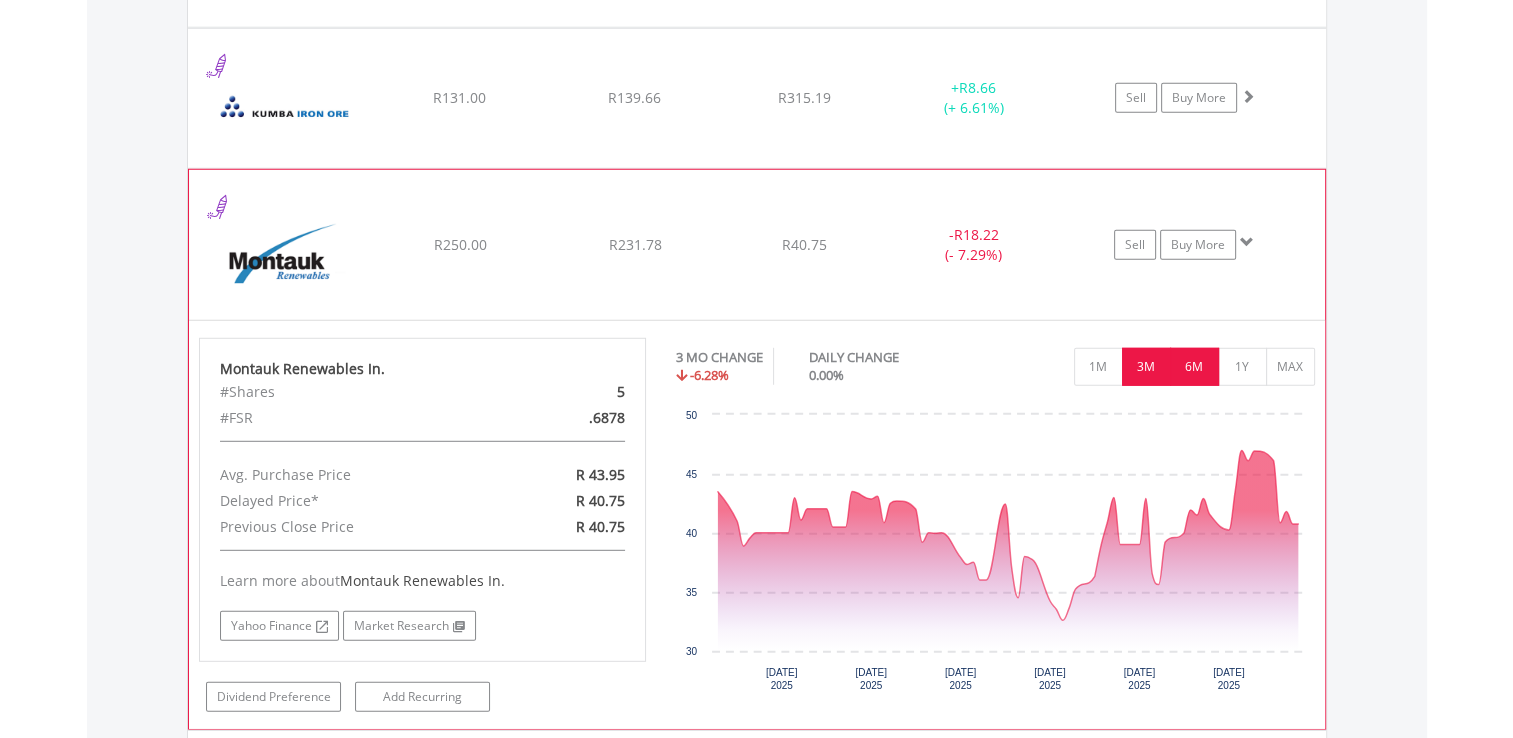 click on "6M" at bounding box center [1194, 367] 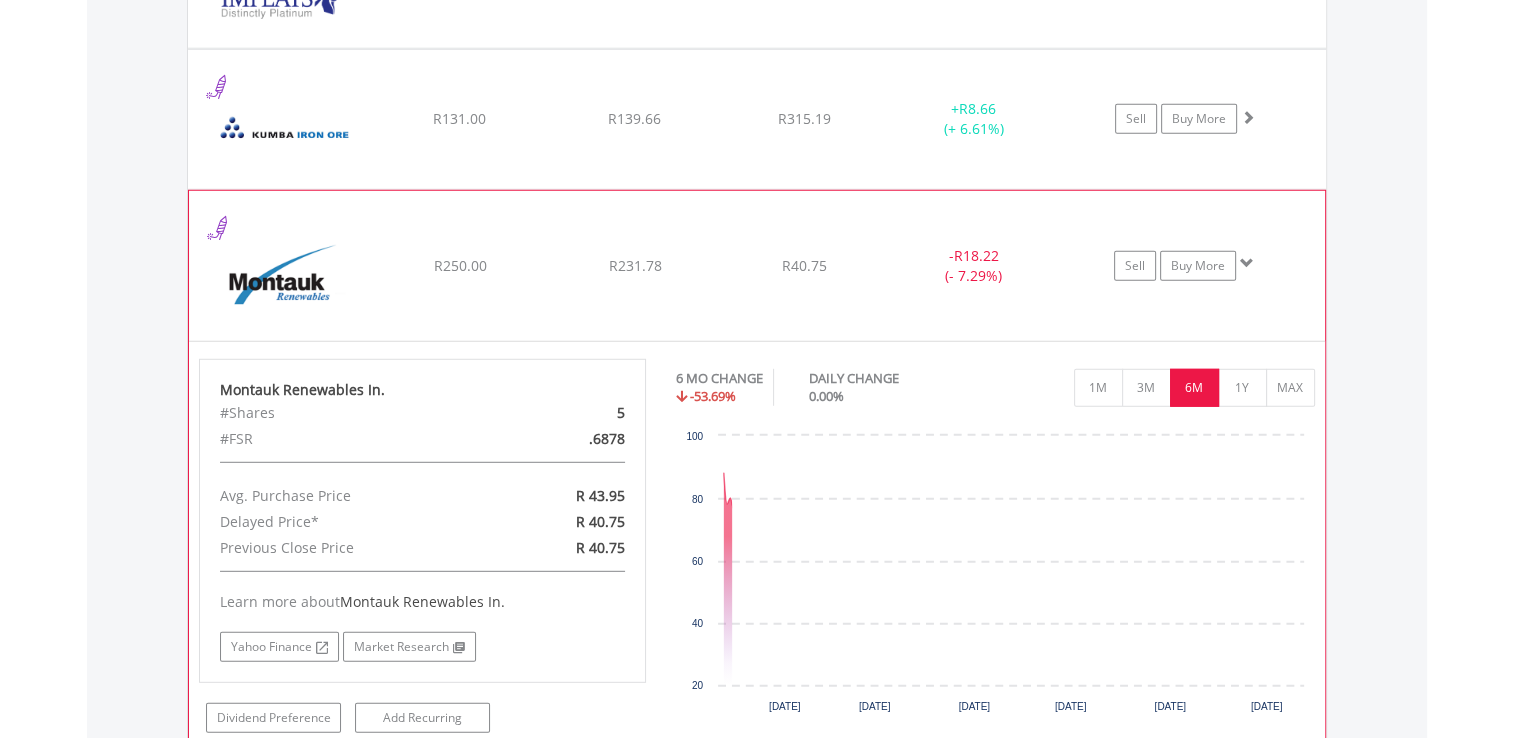 scroll, scrollTop: 5522, scrollLeft: 0, axis: vertical 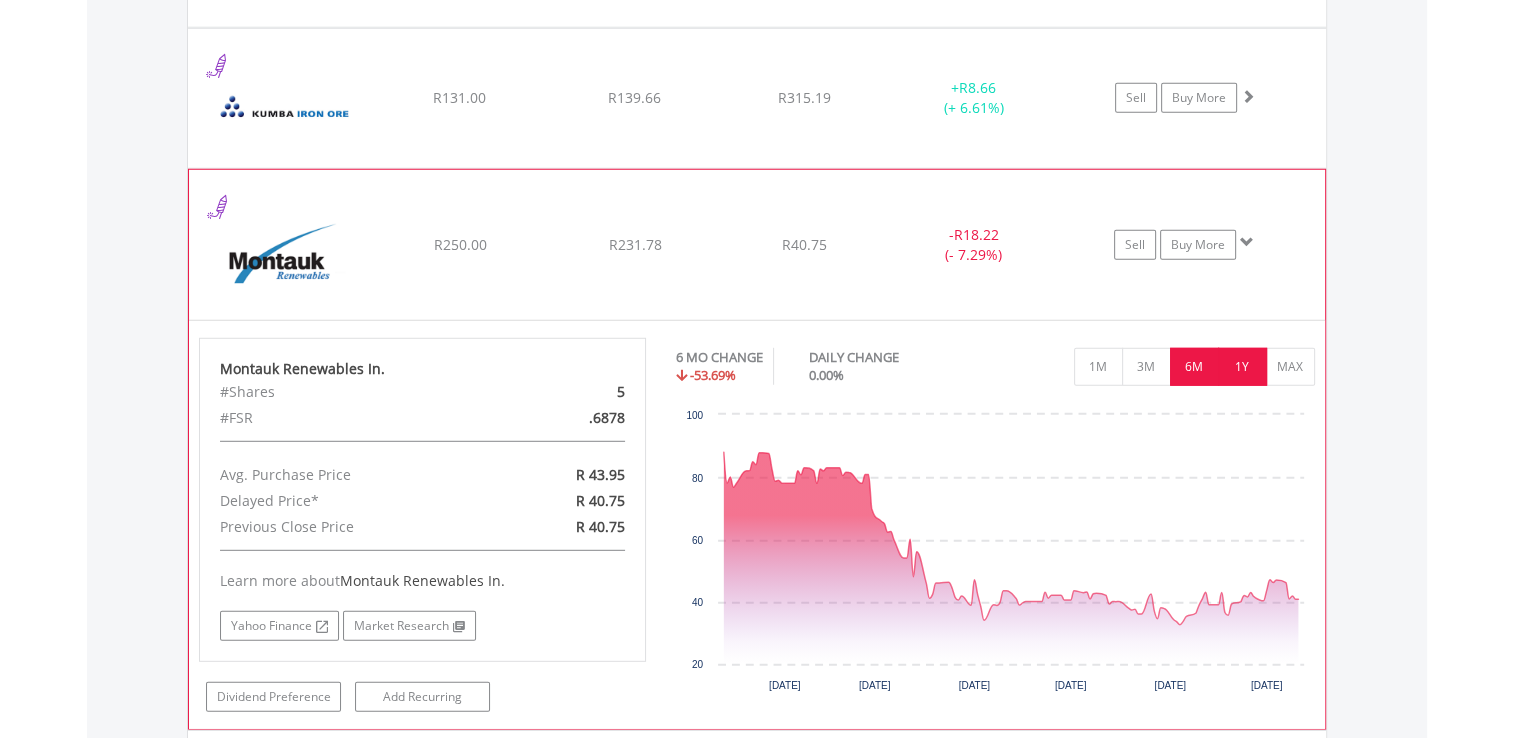 click on "1Y" at bounding box center [1242, 367] 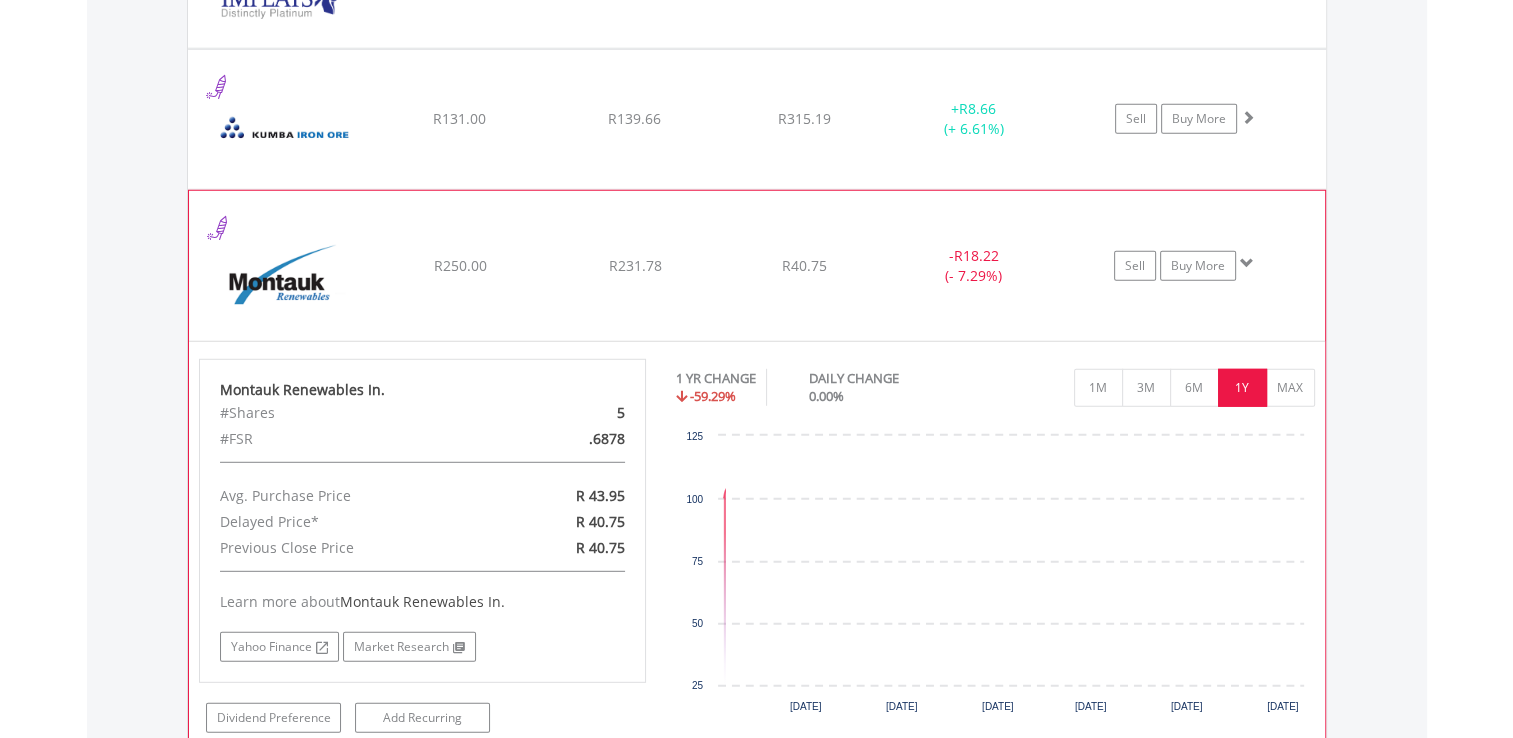 scroll, scrollTop: 5522, scrollLeft: 0, axis: vertical 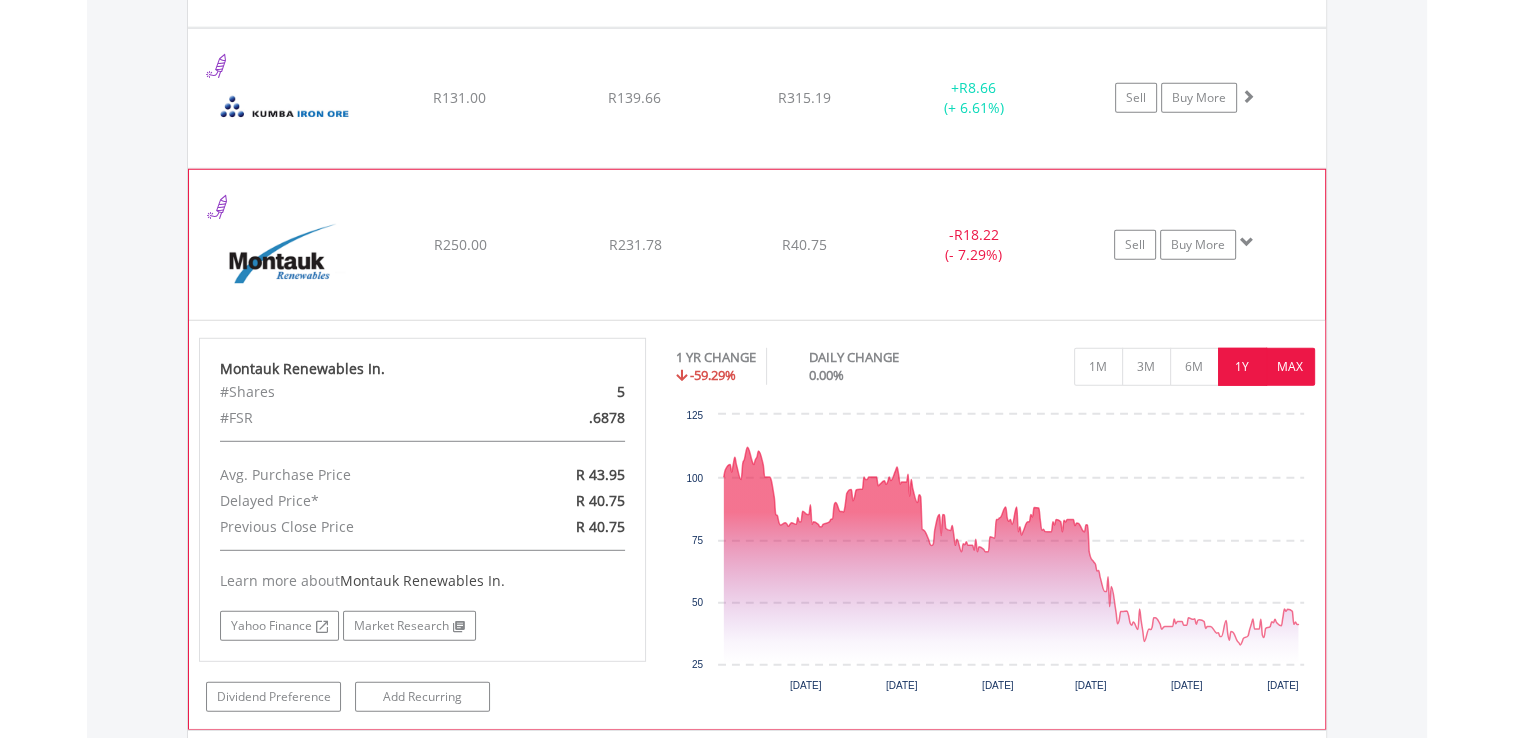 click on "MAX" at bounding box center (1290, 367) 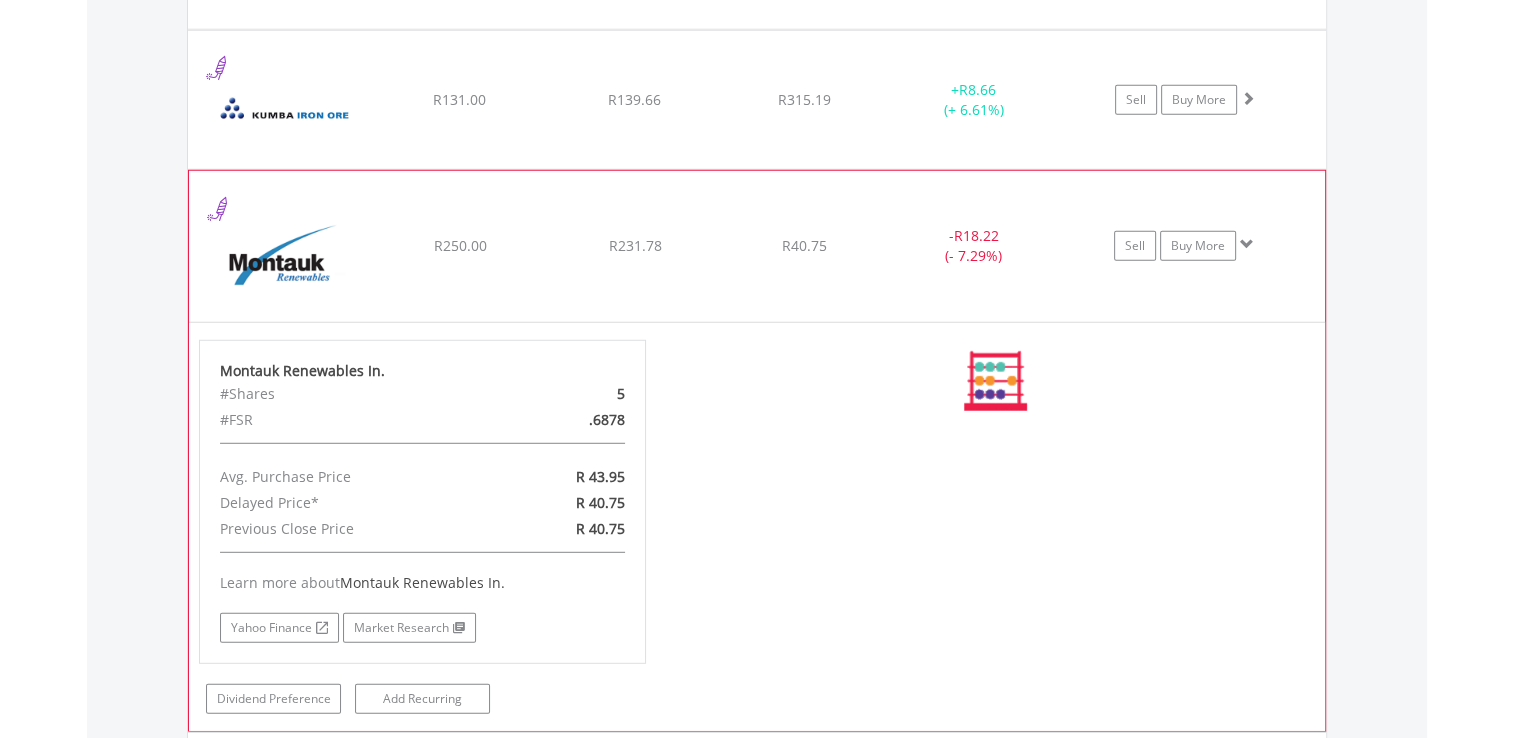 scroll, scrollTop: 5522, scrollLeft: 0, axis: vertical 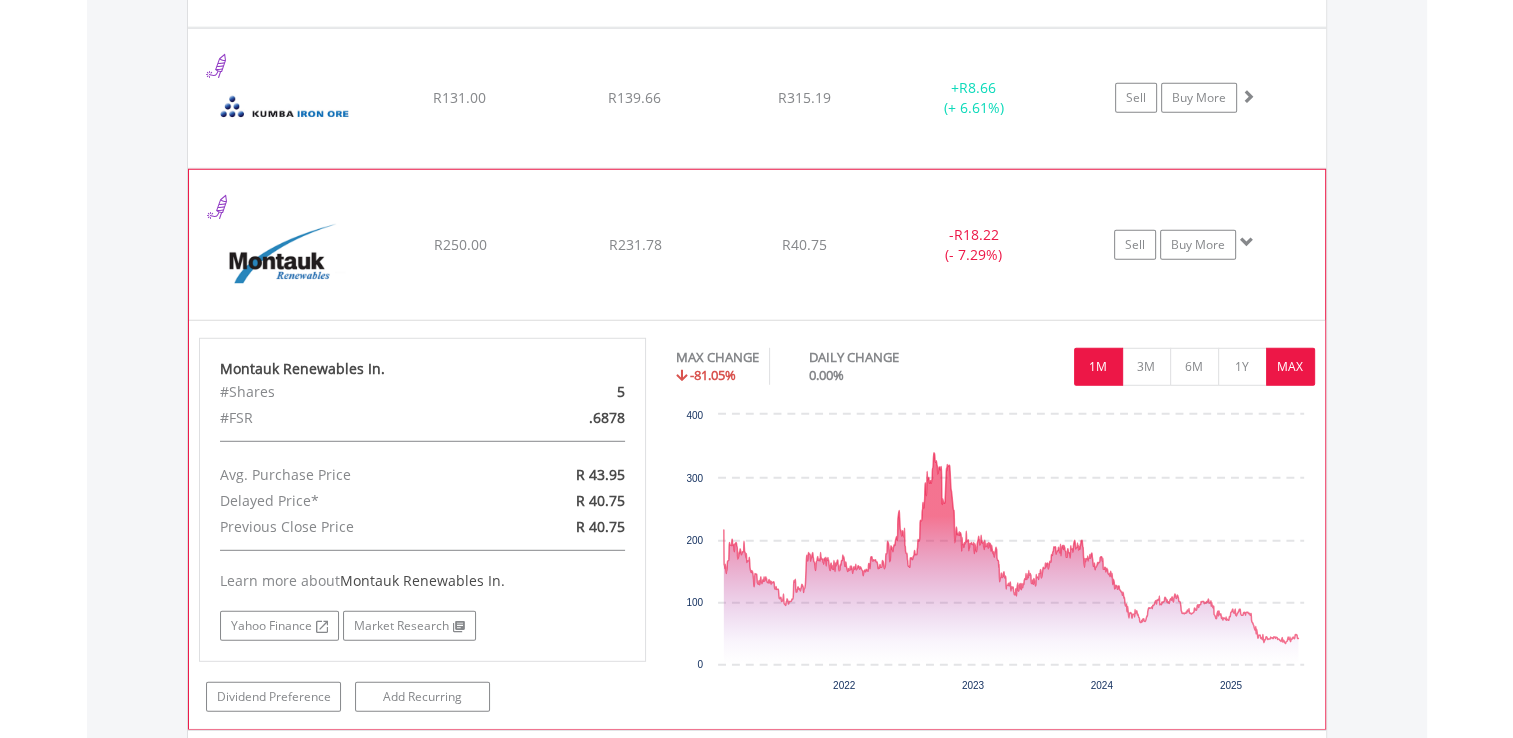 click on "1M" at bounding box center (1098, 367) 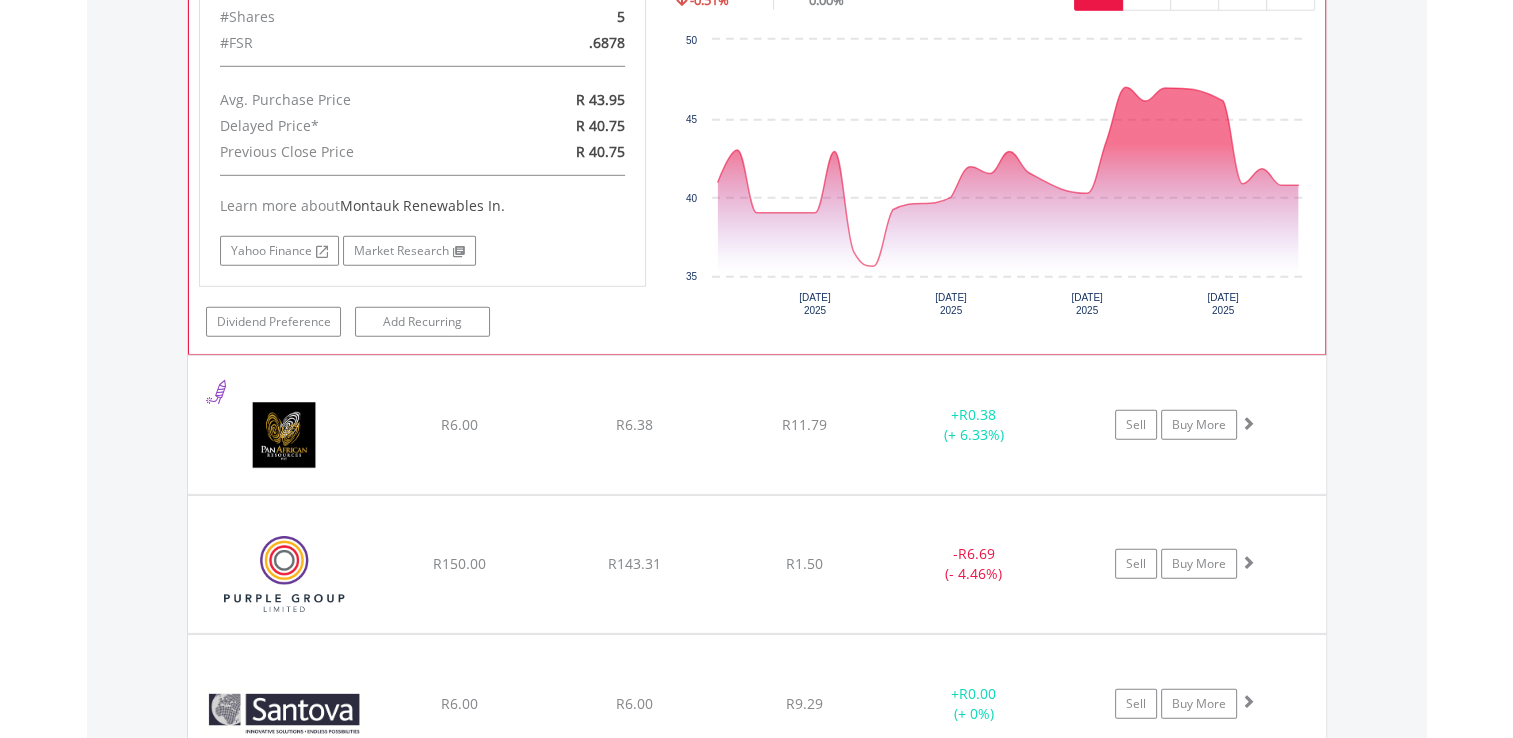 scroll, scrollTop: 5902, scrollLeft: 0, axis: vertical 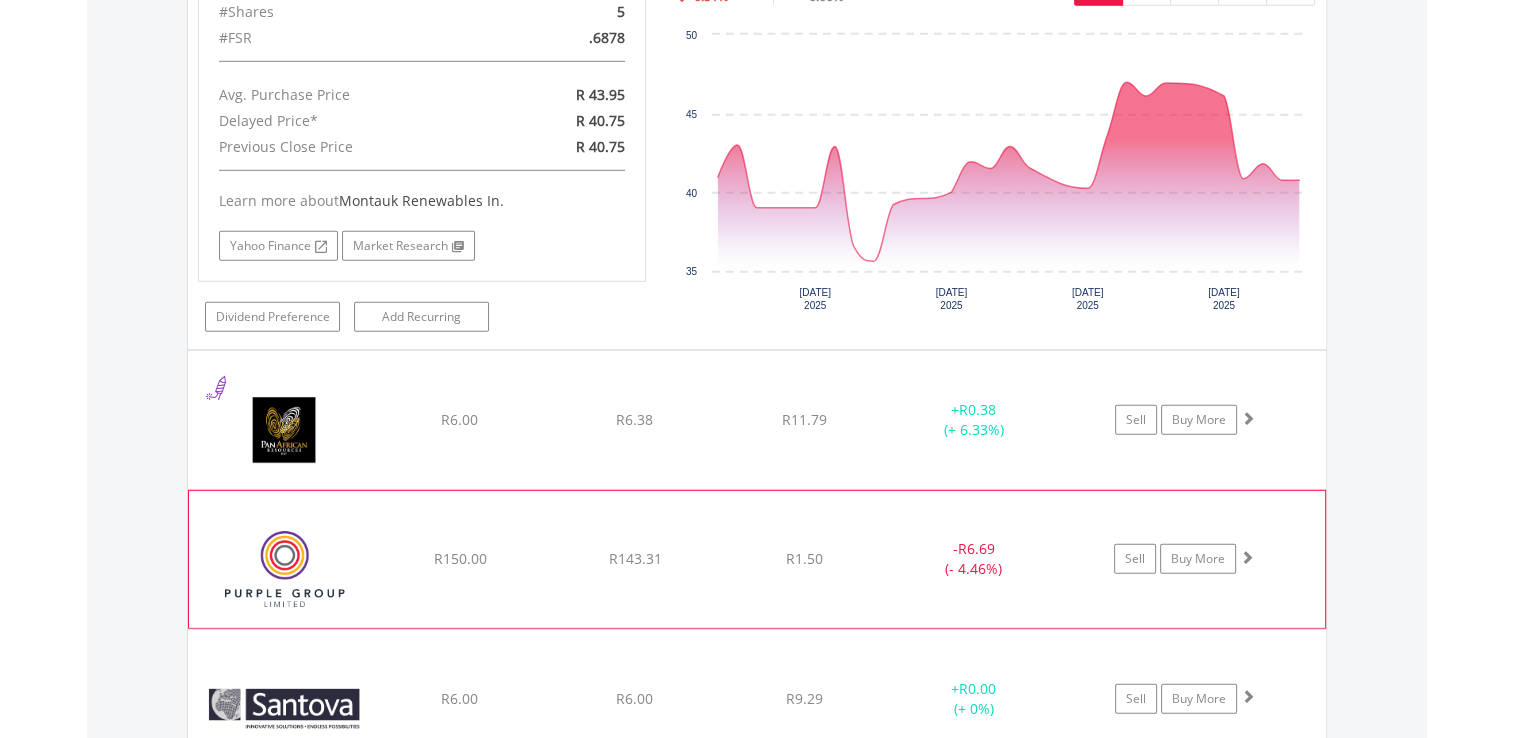click on "﻿
Purple Group Limited
R150.00
R143.31
R1.50
-  R6.69 (- 4.46%)
Sell
Buy More" at bounding box center [757, -4205] 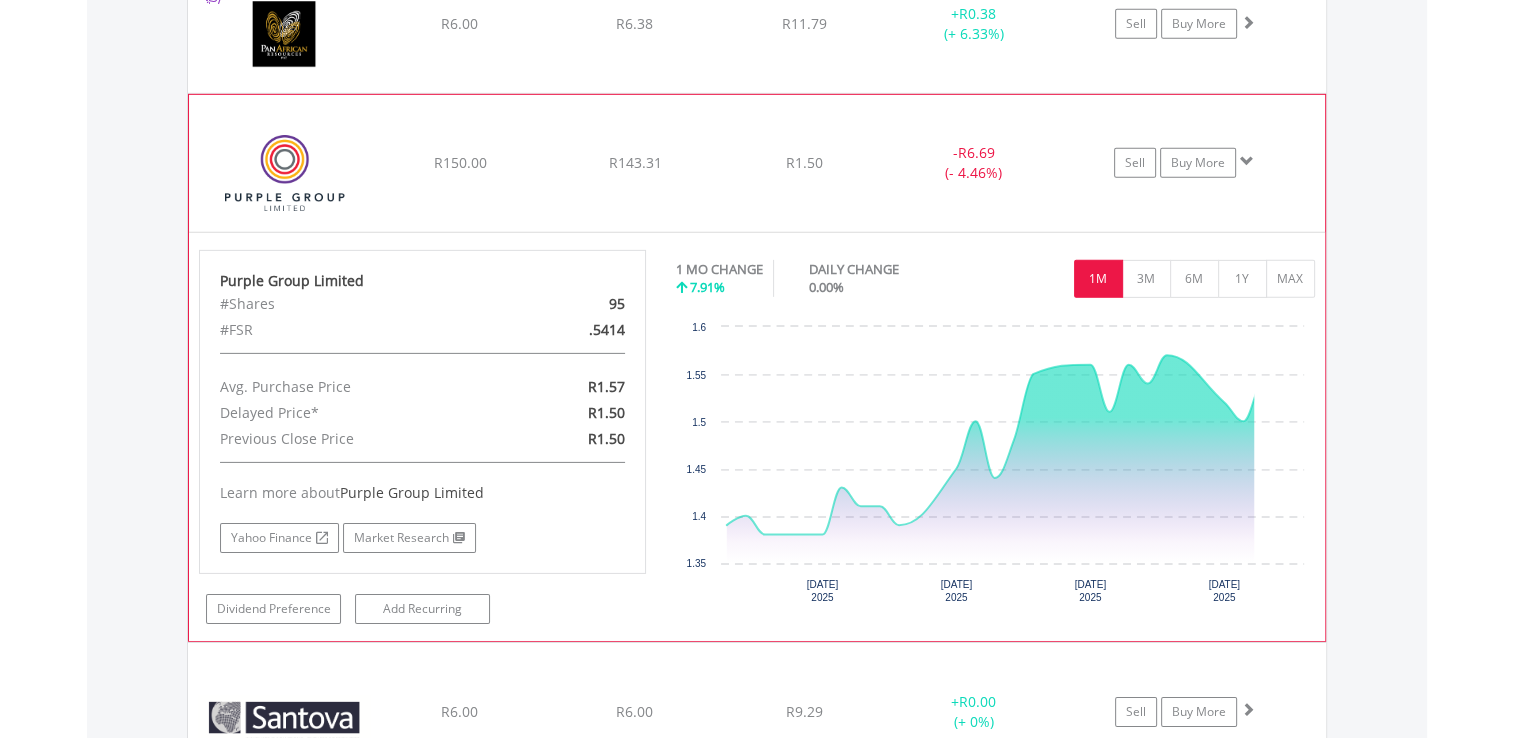 scroll, scrollTop: 6301, scrollLeft: 0, axis: vertical 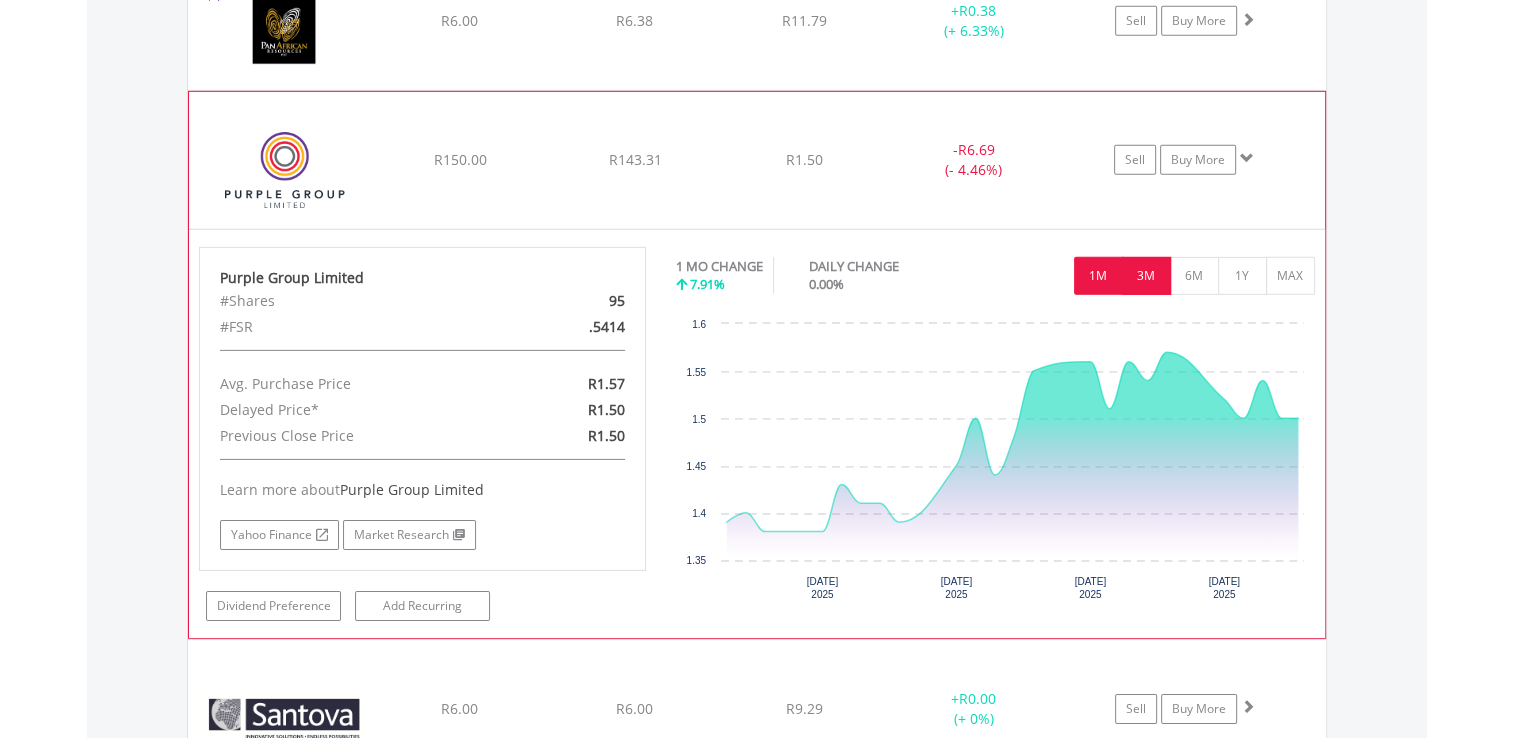 click on "3M" at bounding box center (1146, 276) 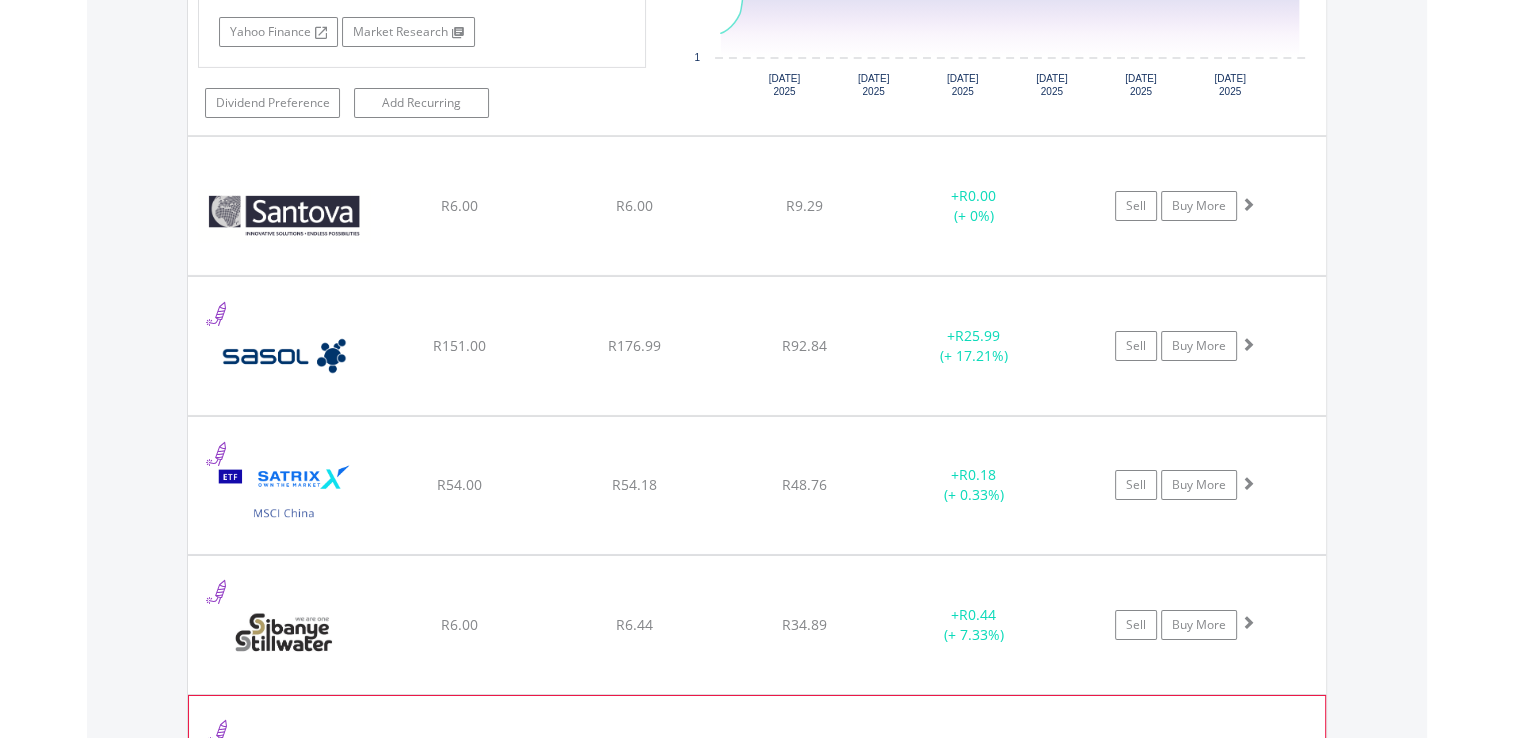 scroll, scrollTop: 6802, scrollLeft: 0, axis: vertical 